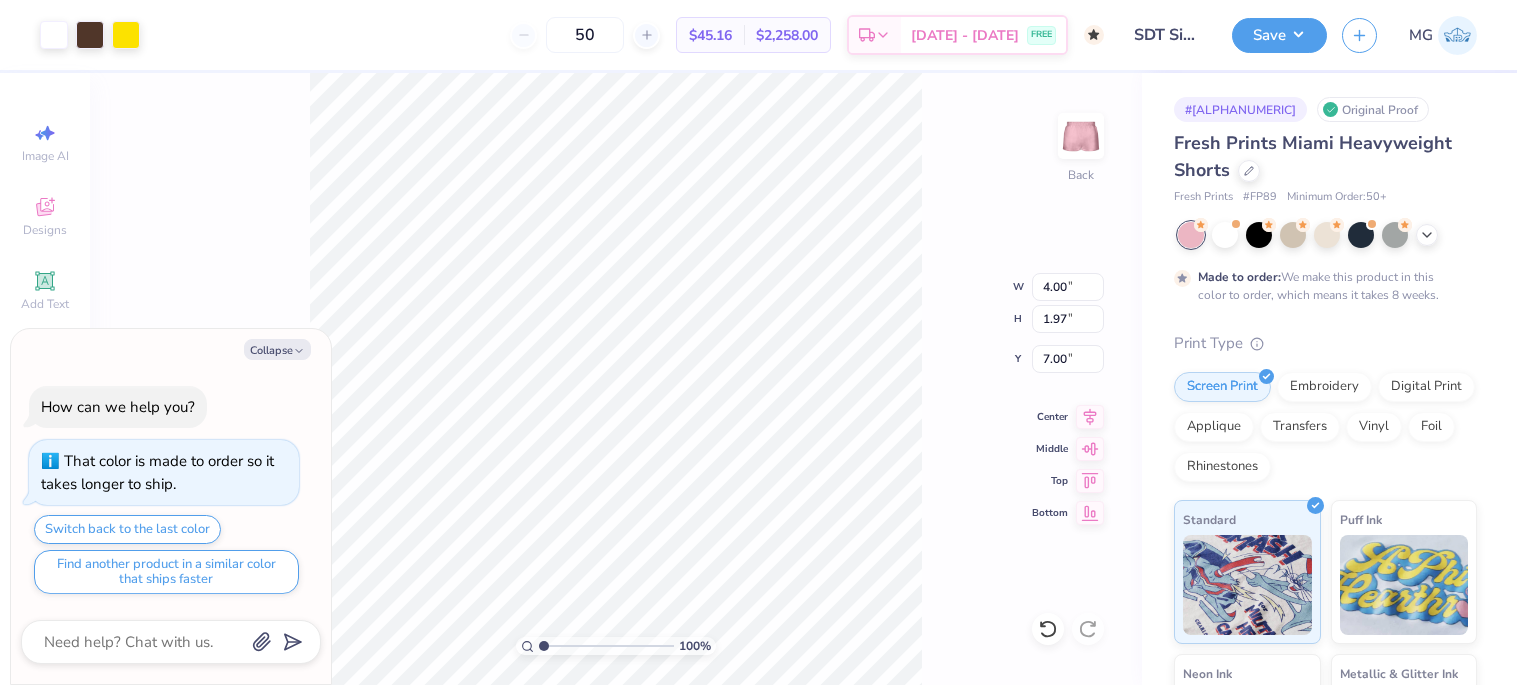 scroll, scrollTop: 0, scrollLeft: 0, axis: both 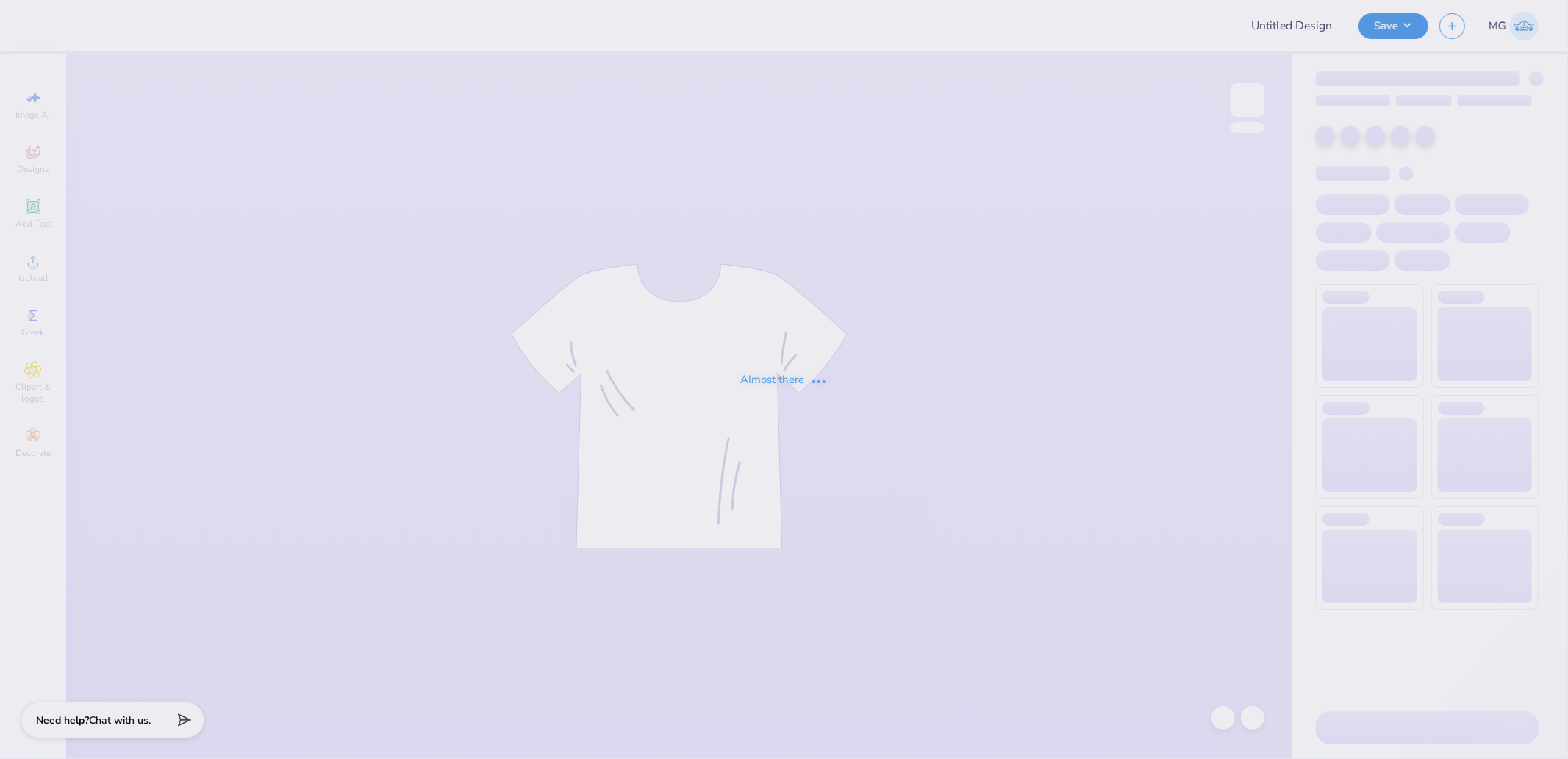 type on "Interactive Academy : Ella Kortepeter" 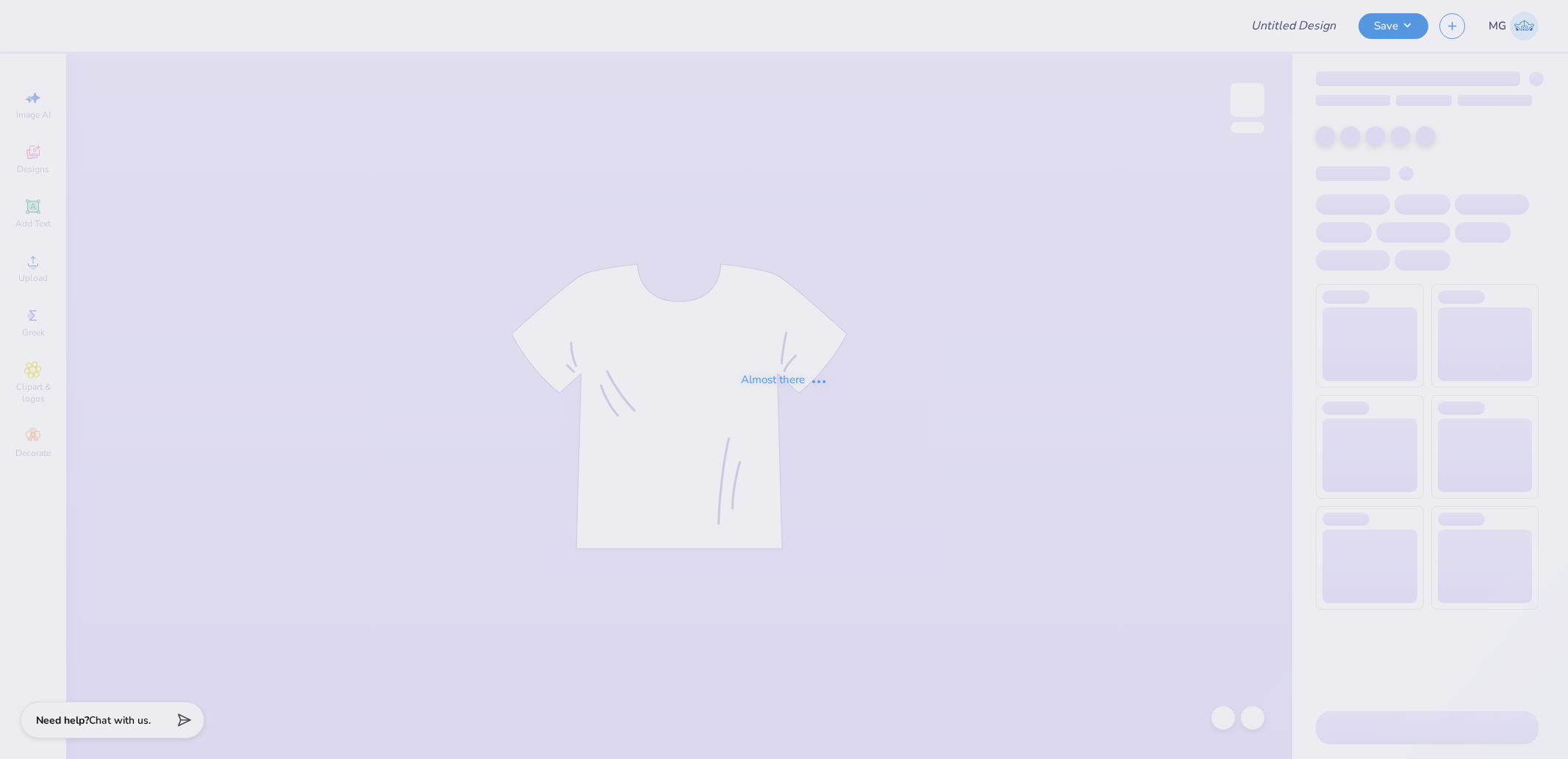 scroll, scrollTop: 0, scrollLeft: 0, axis: both 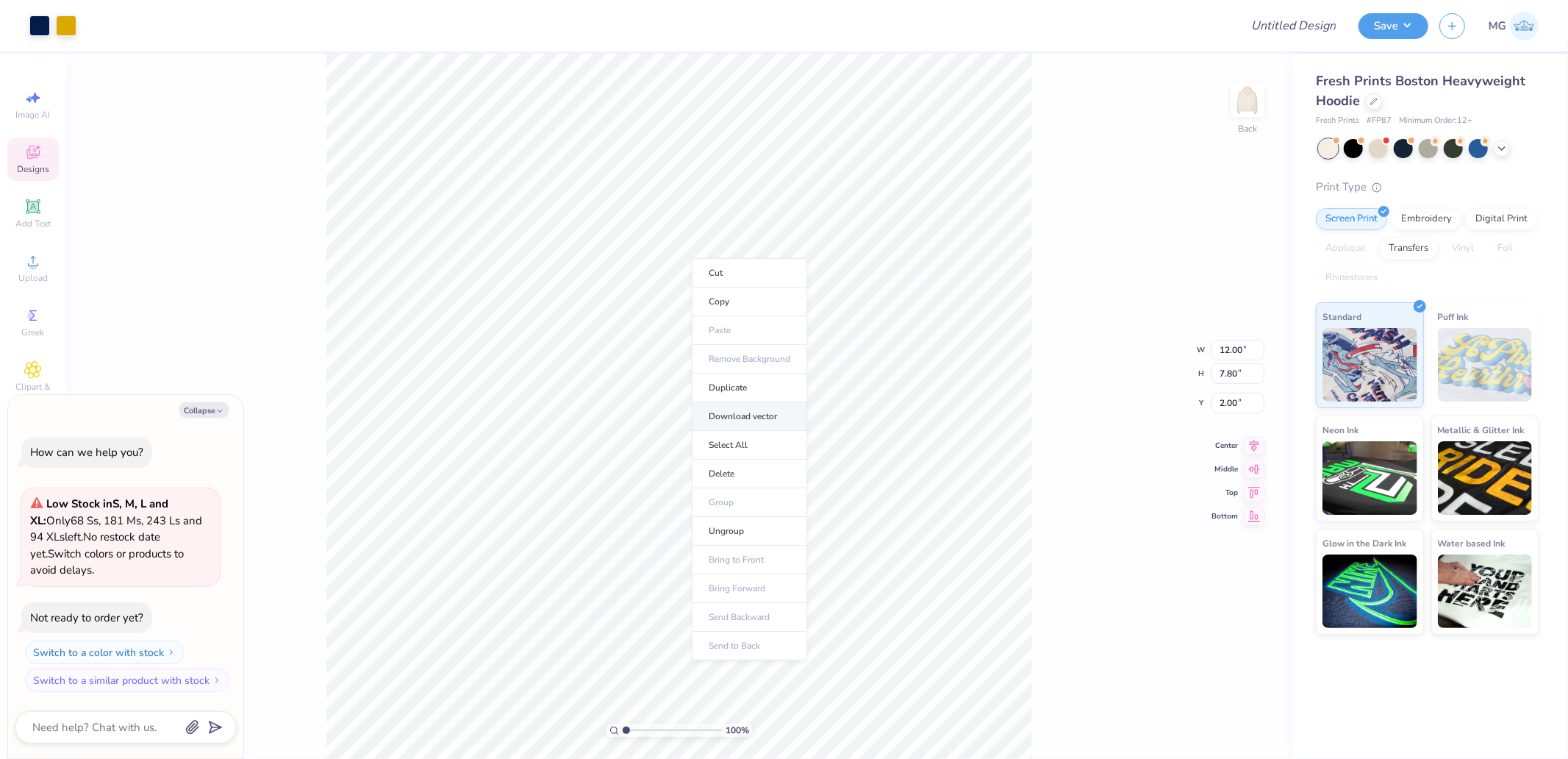 click on "Download vector" at bounding box center [749, 416] 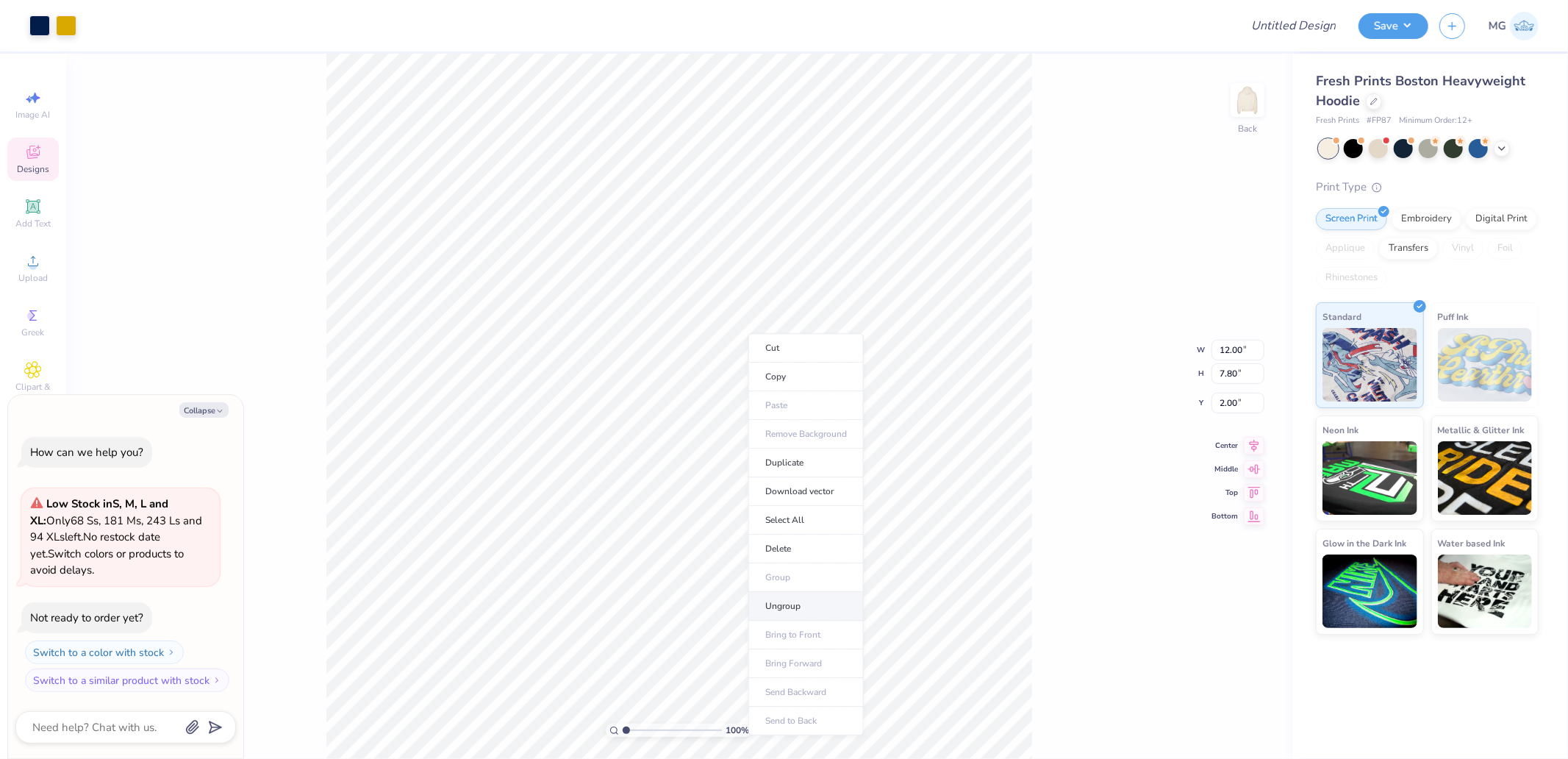click on "Ungroup" at bounding box center [806, 606] 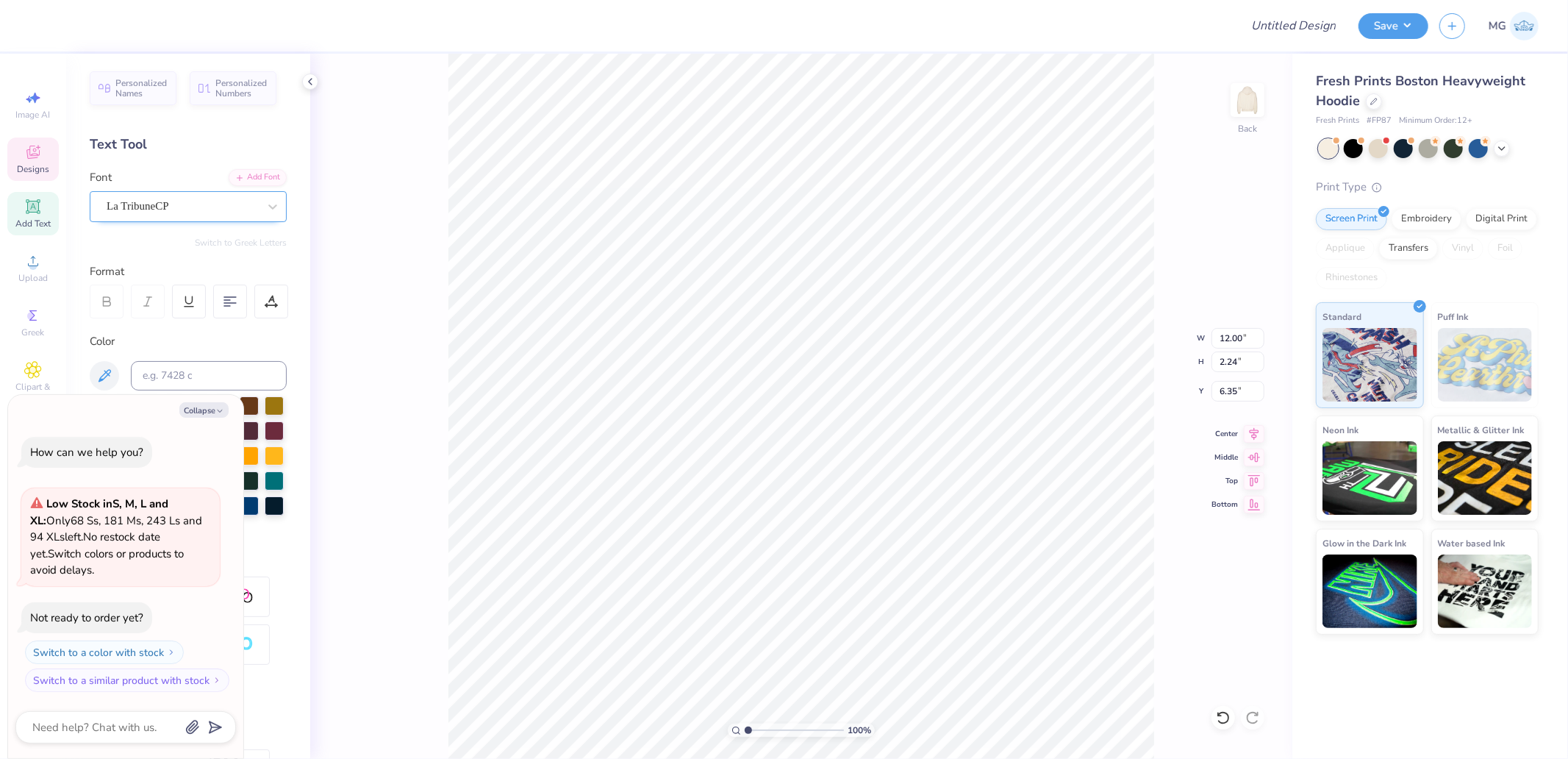 click on "LaTribuneCP" at bounding box center (182, 206) 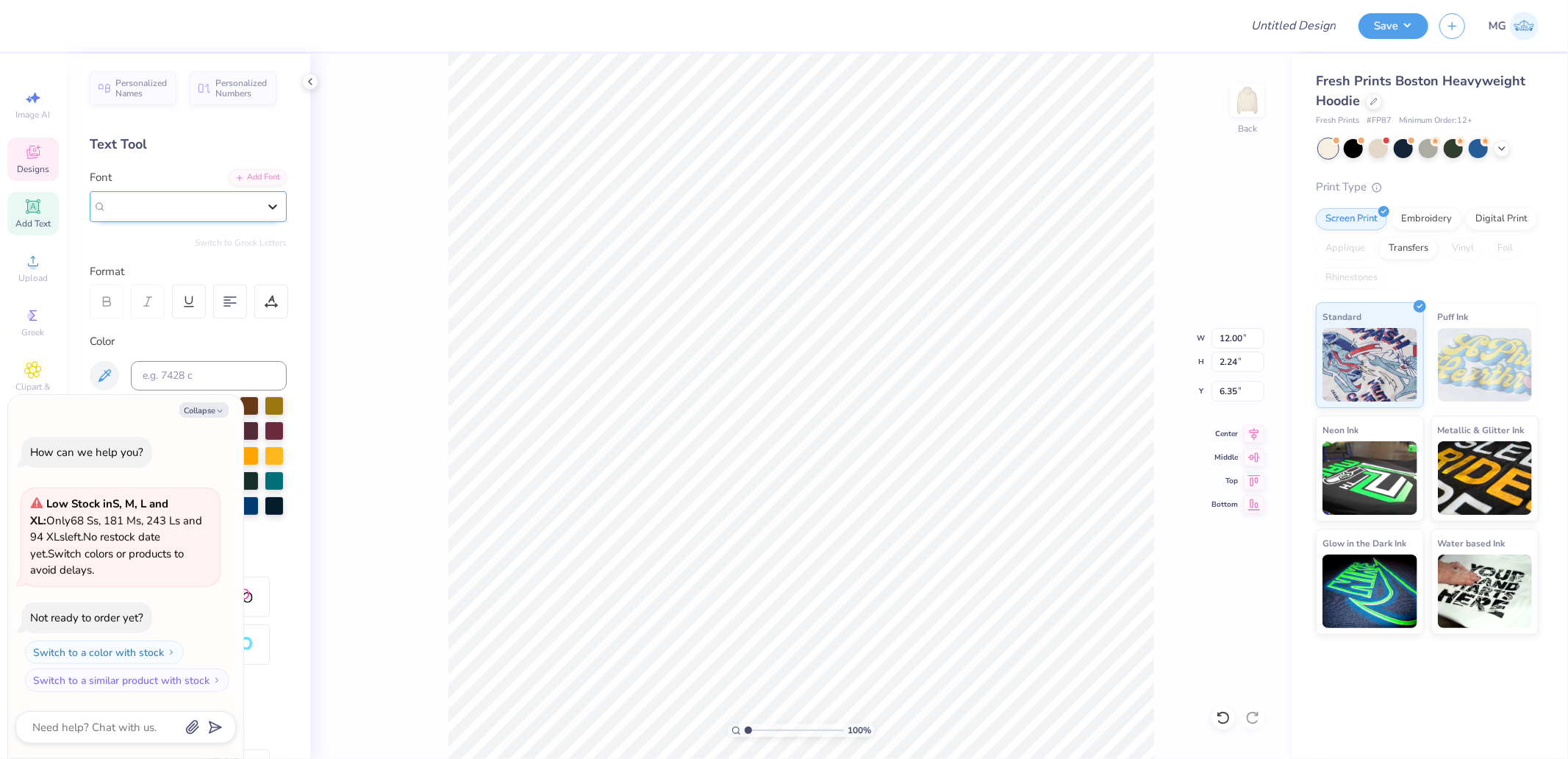 click at bounding box center (273, 207) 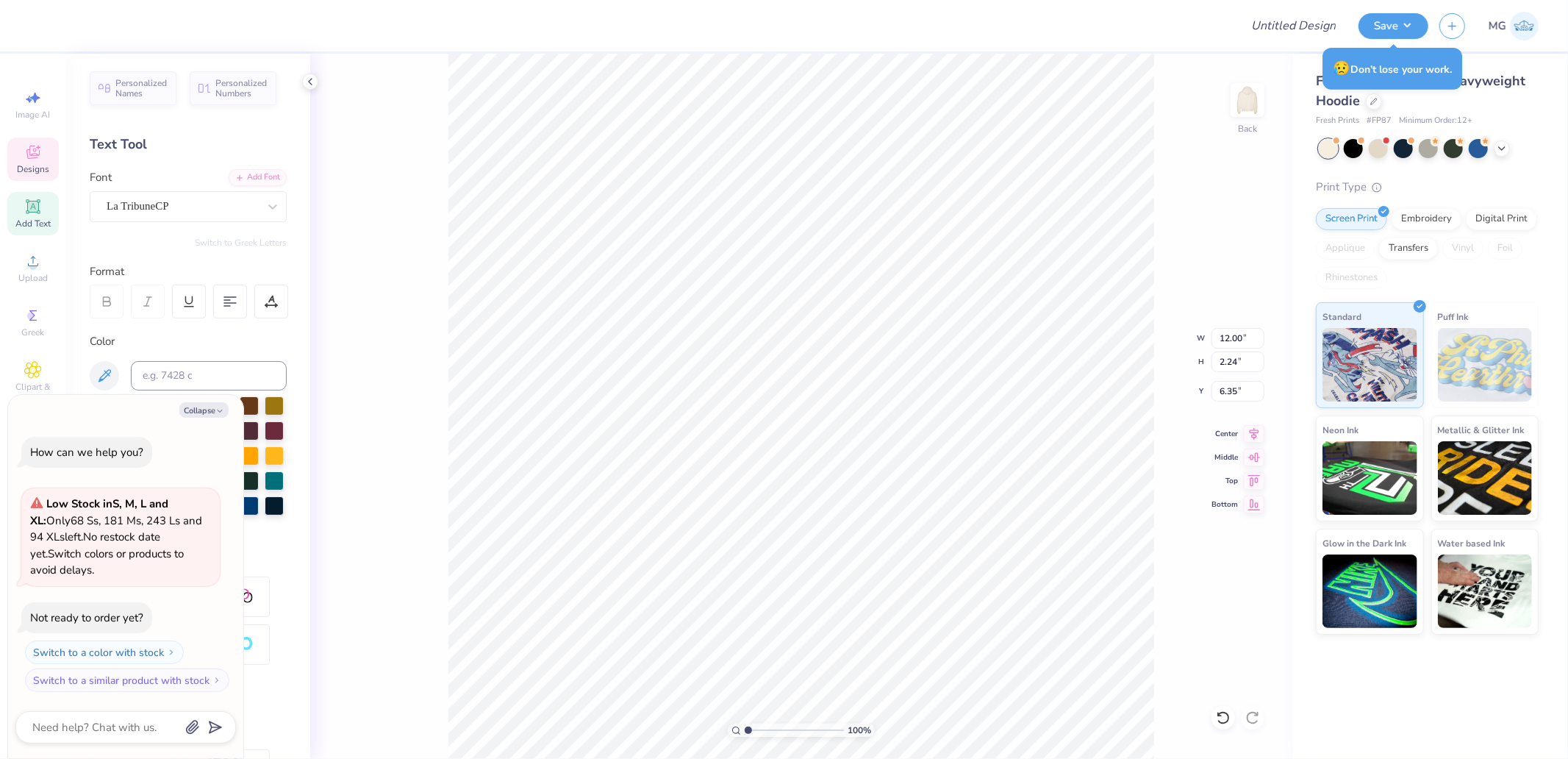 type on "x" 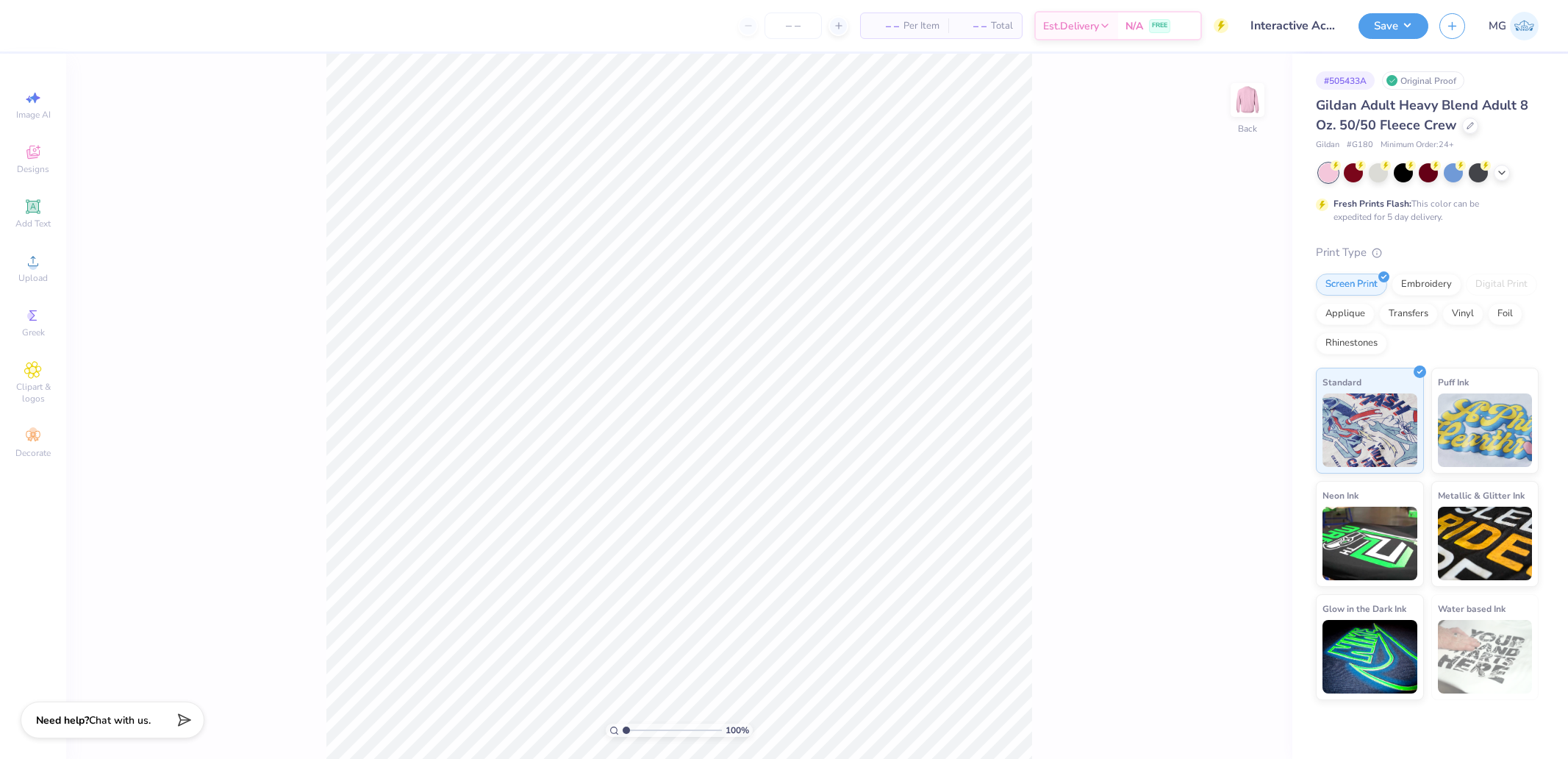 scroll, scrollTop: 0, scrollLeft: 0, axis: both 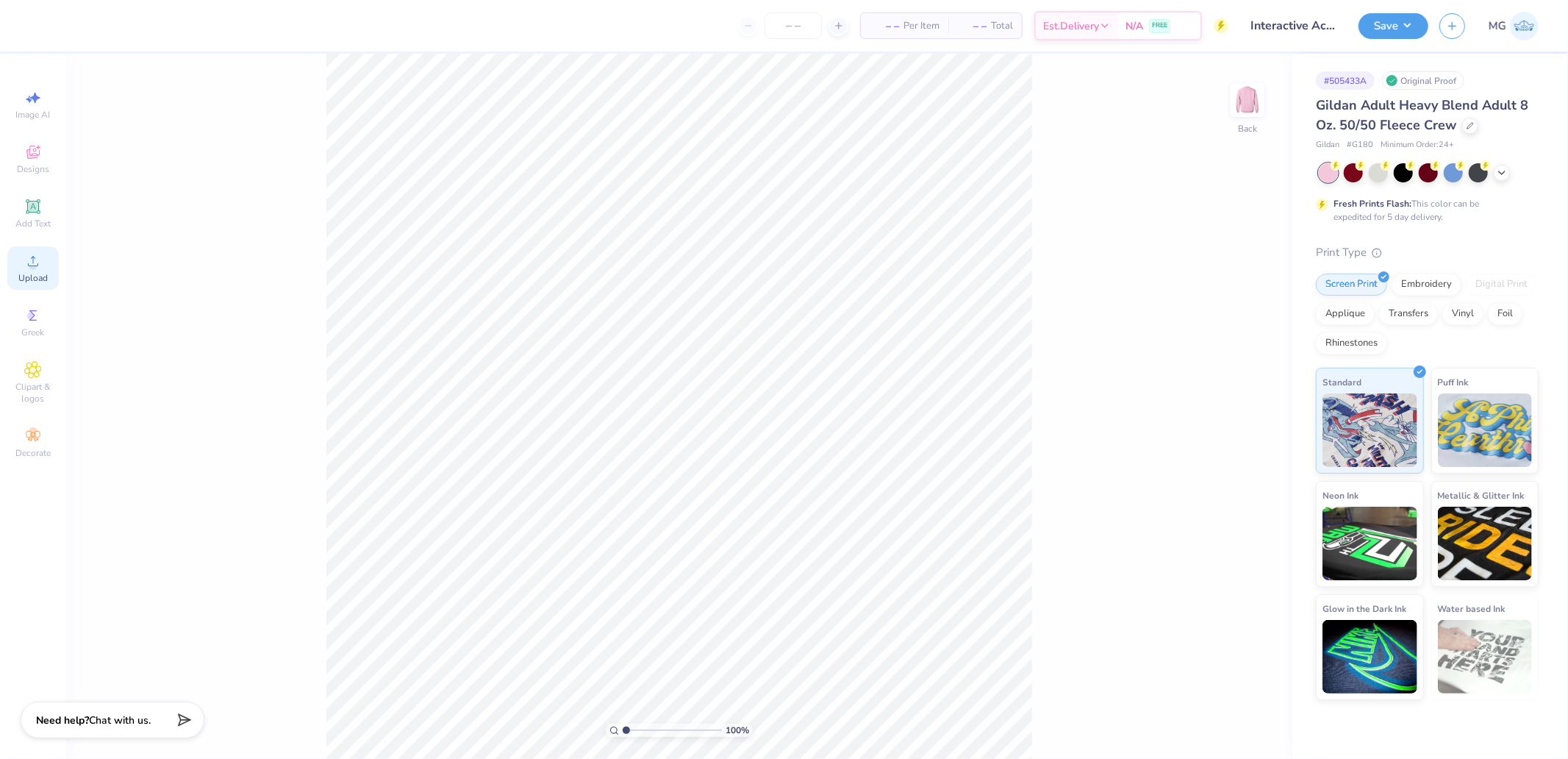 click 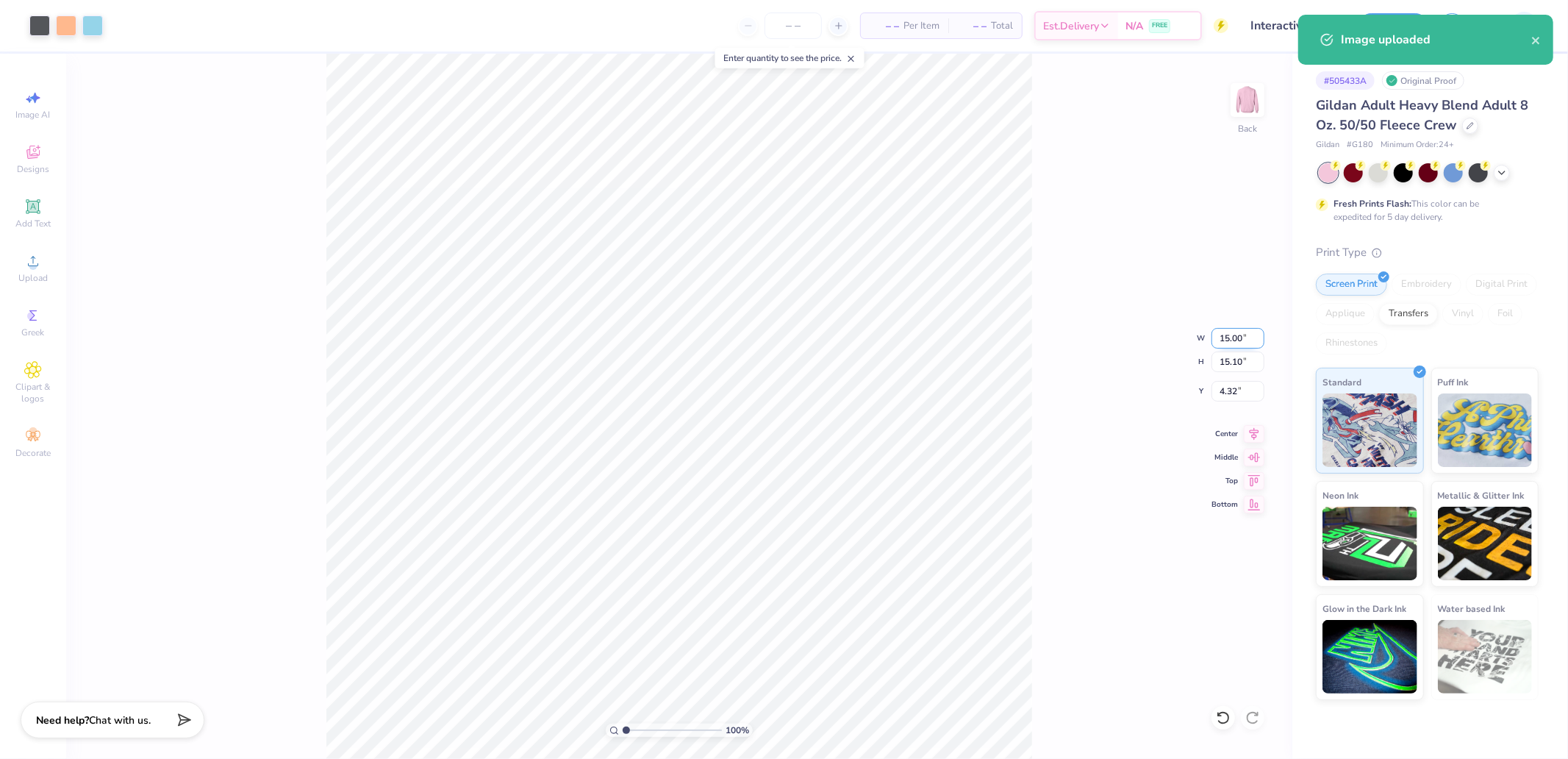 click on "15.00" at bounding box center [1238, 338] 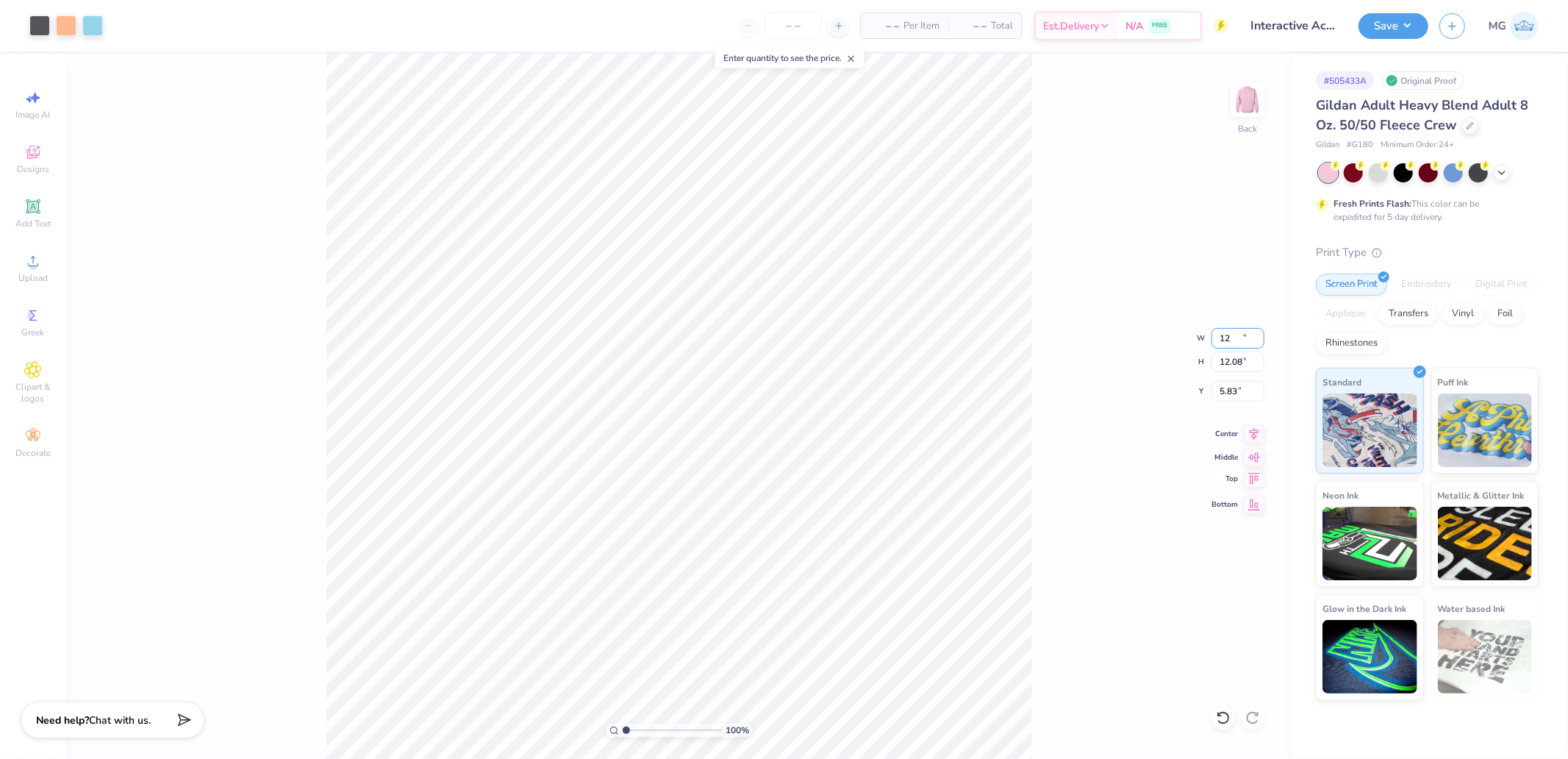 type on "12.00" 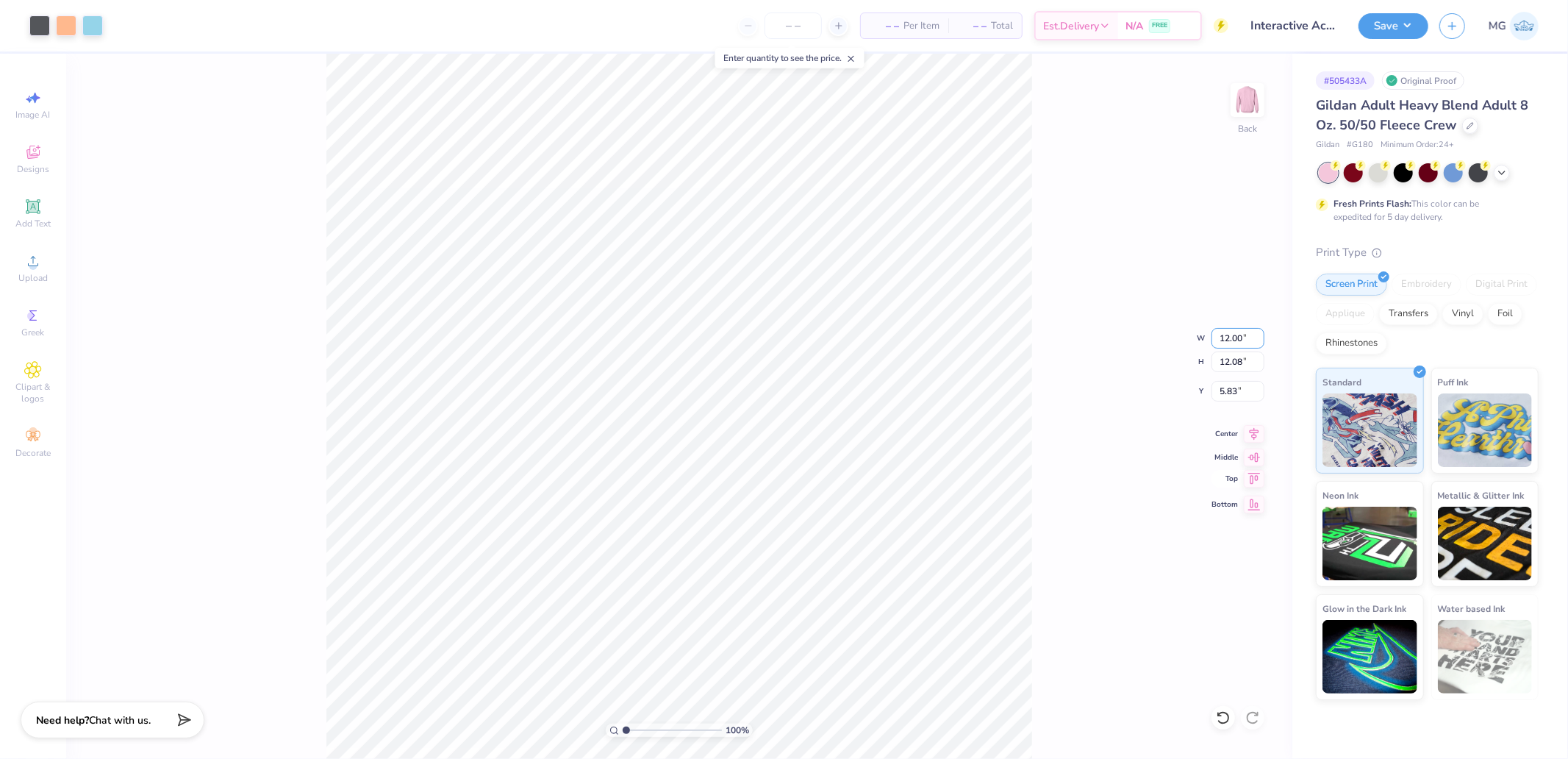 type on "12.08" 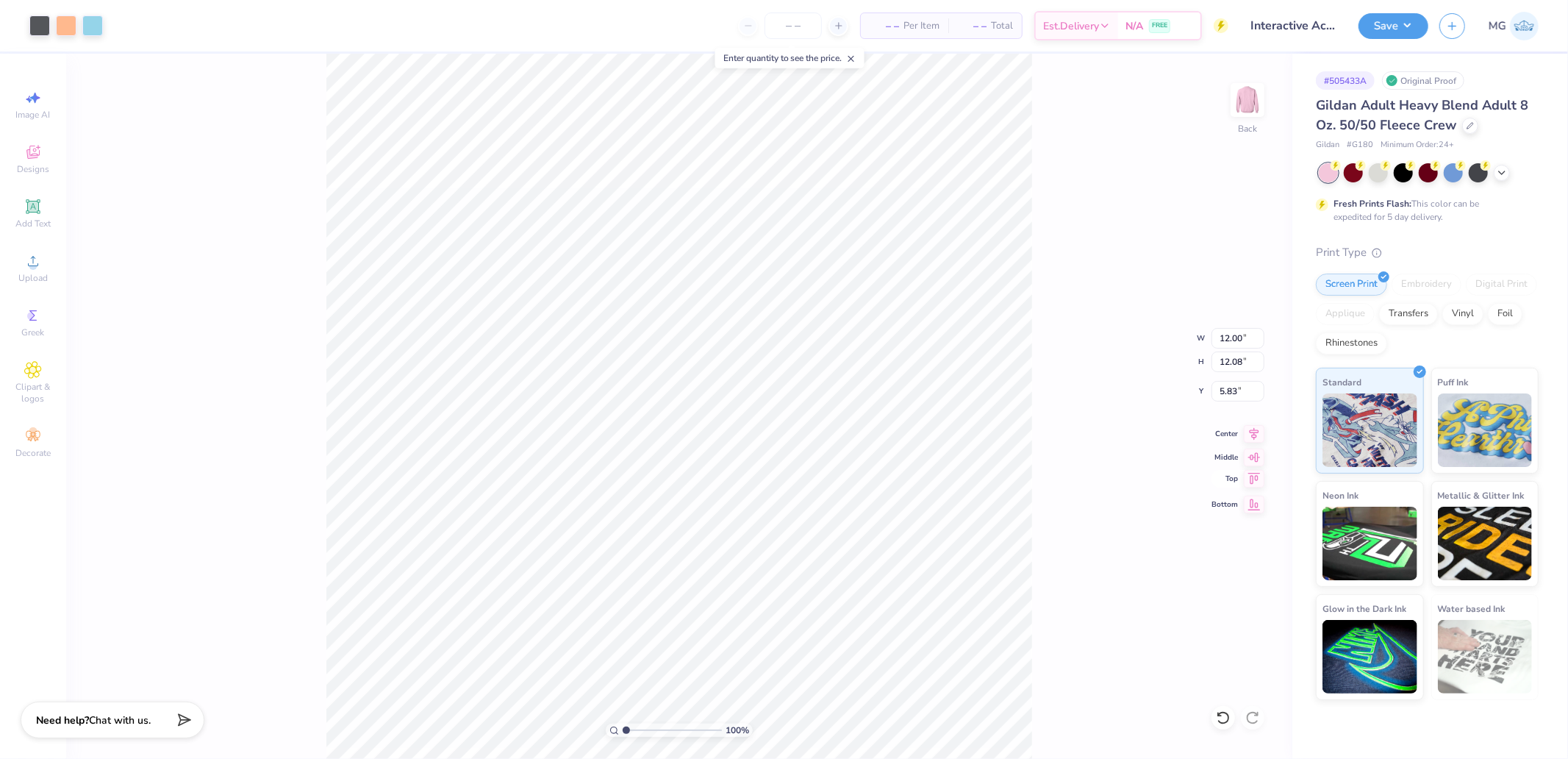 click 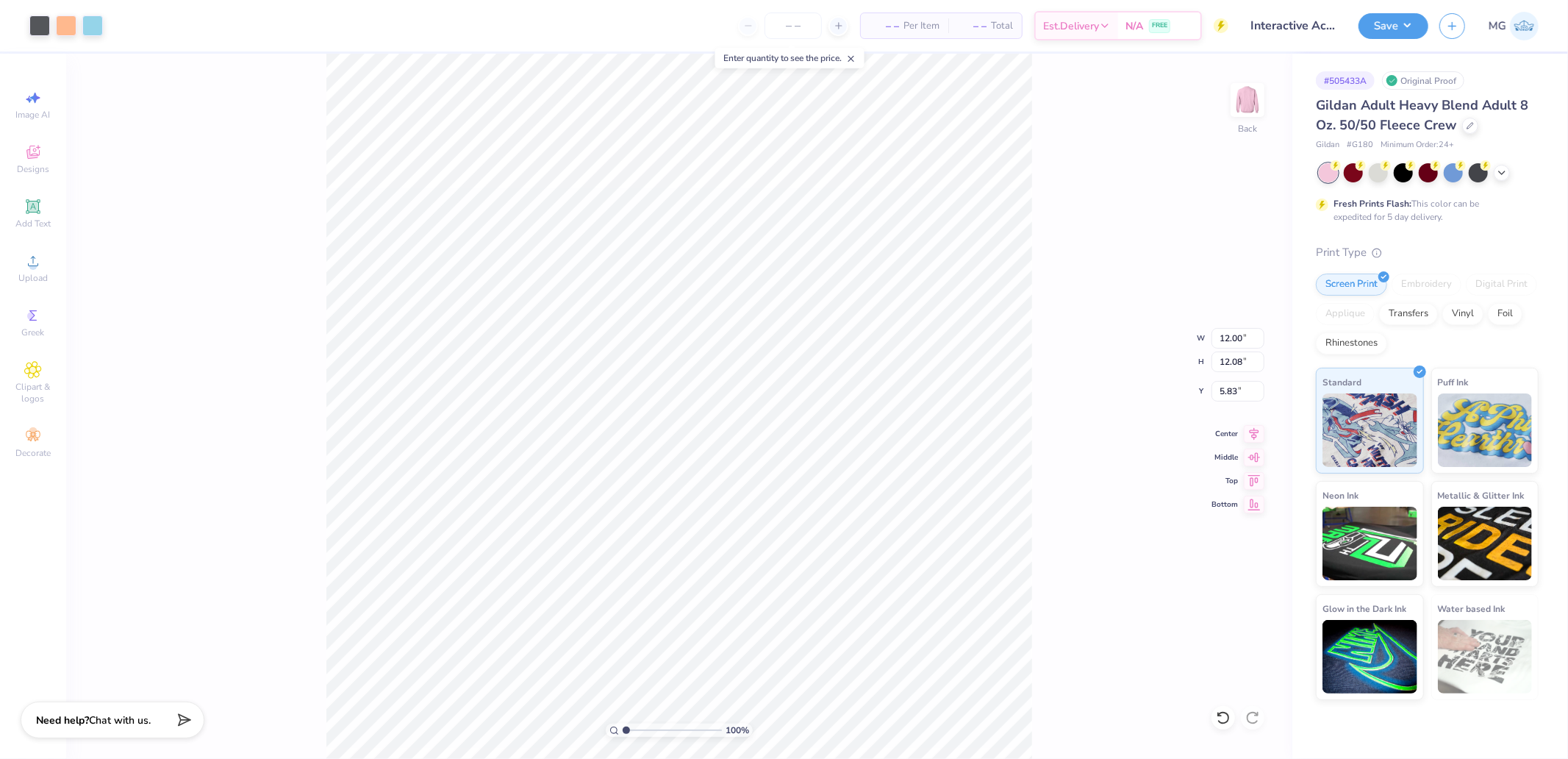 type on "0.50" 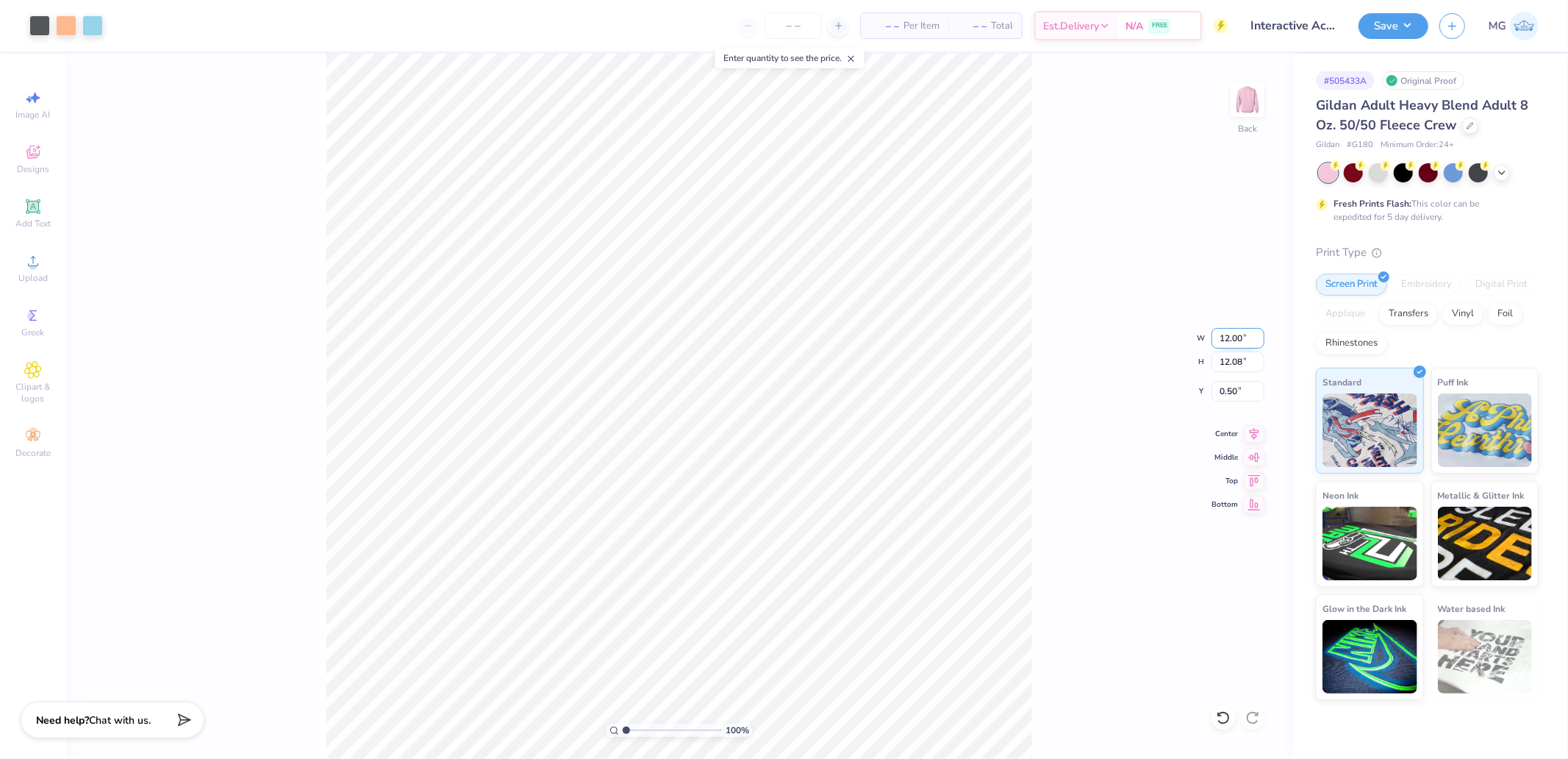click on "12.00" at bounding box center [1238, 338] 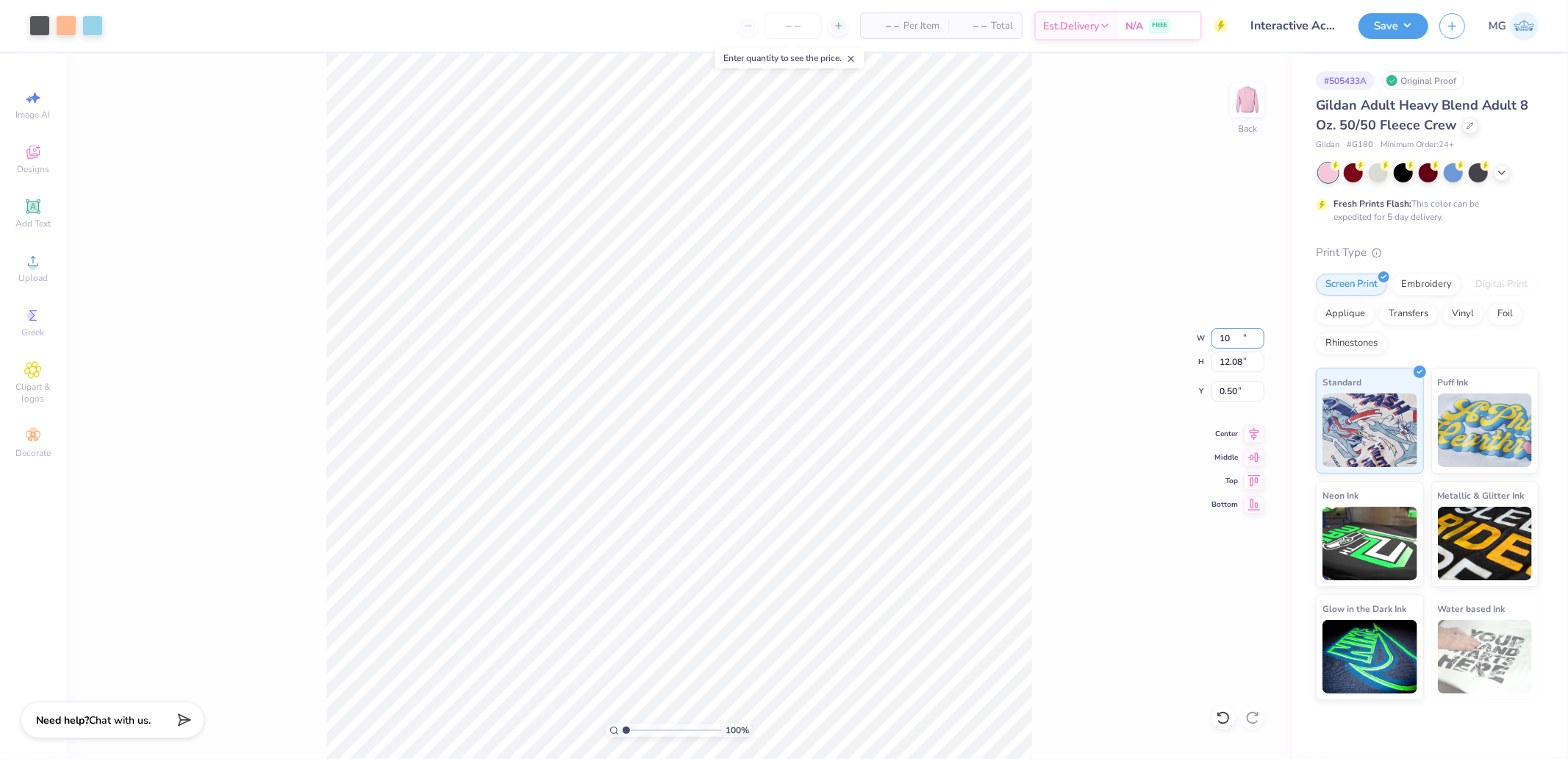 type on "10.00" 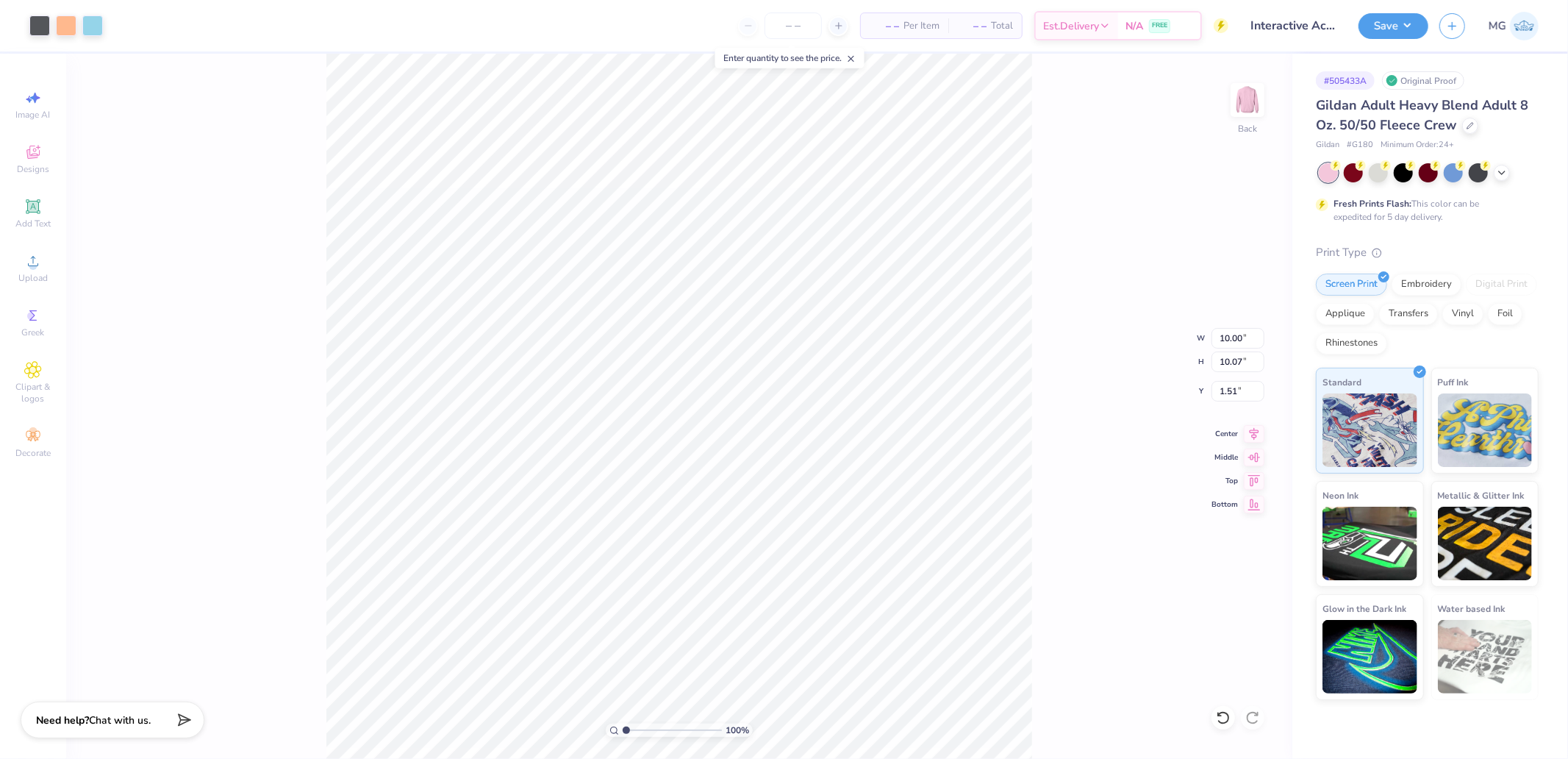click on "100  % Back W 10.00 10.00 " H 10.07 10.07 " Y 1.51 1.51 " Center Middle Top Bottom" at bounding box center (679, 406) 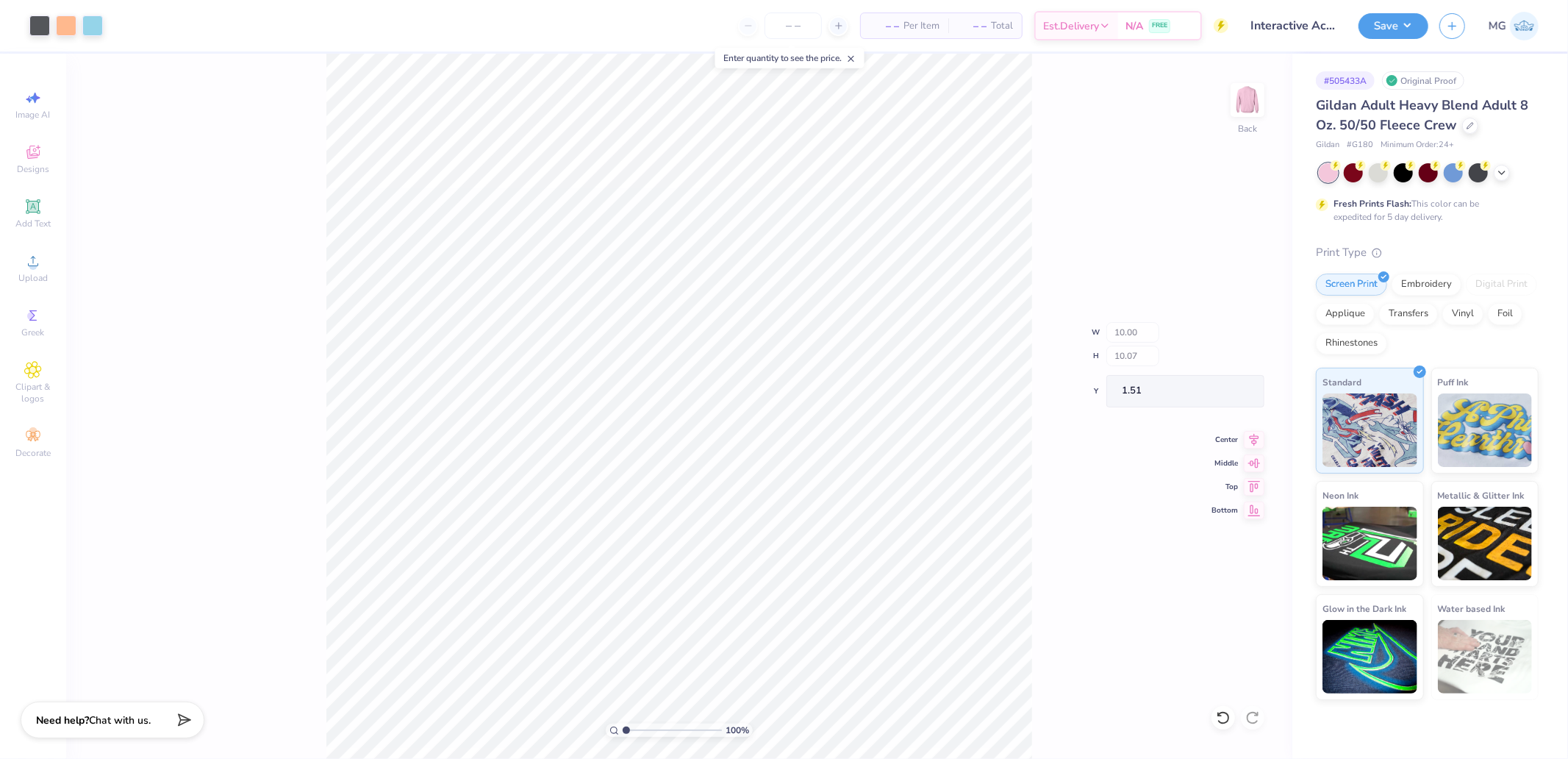 click on "100  % Back W 10.00 H 10.07 Y 1.51 Center Middle Top Bottom" at bounding box center (679, 406) 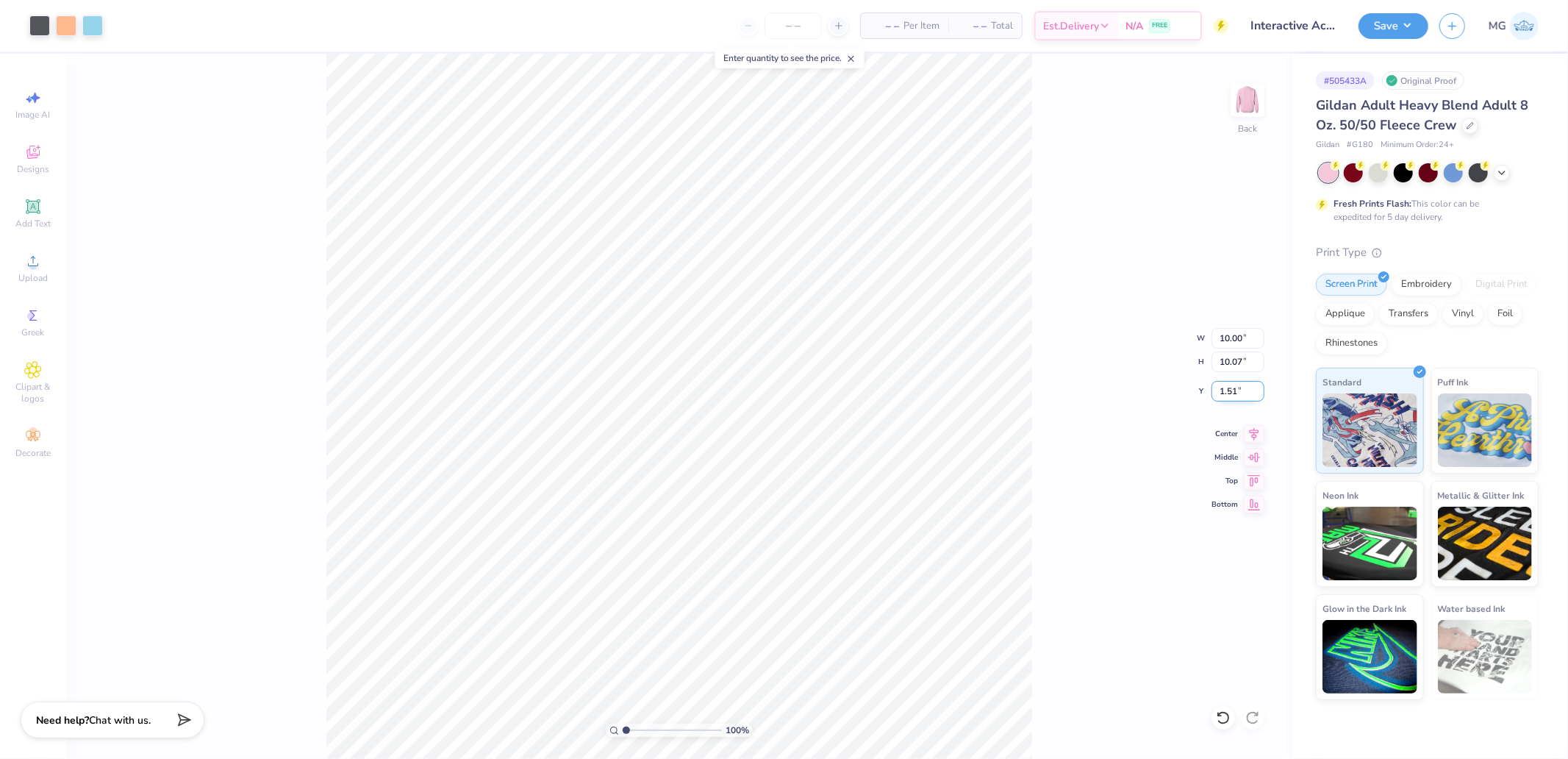 click on "1.51" at bounding box center (1238, 391) 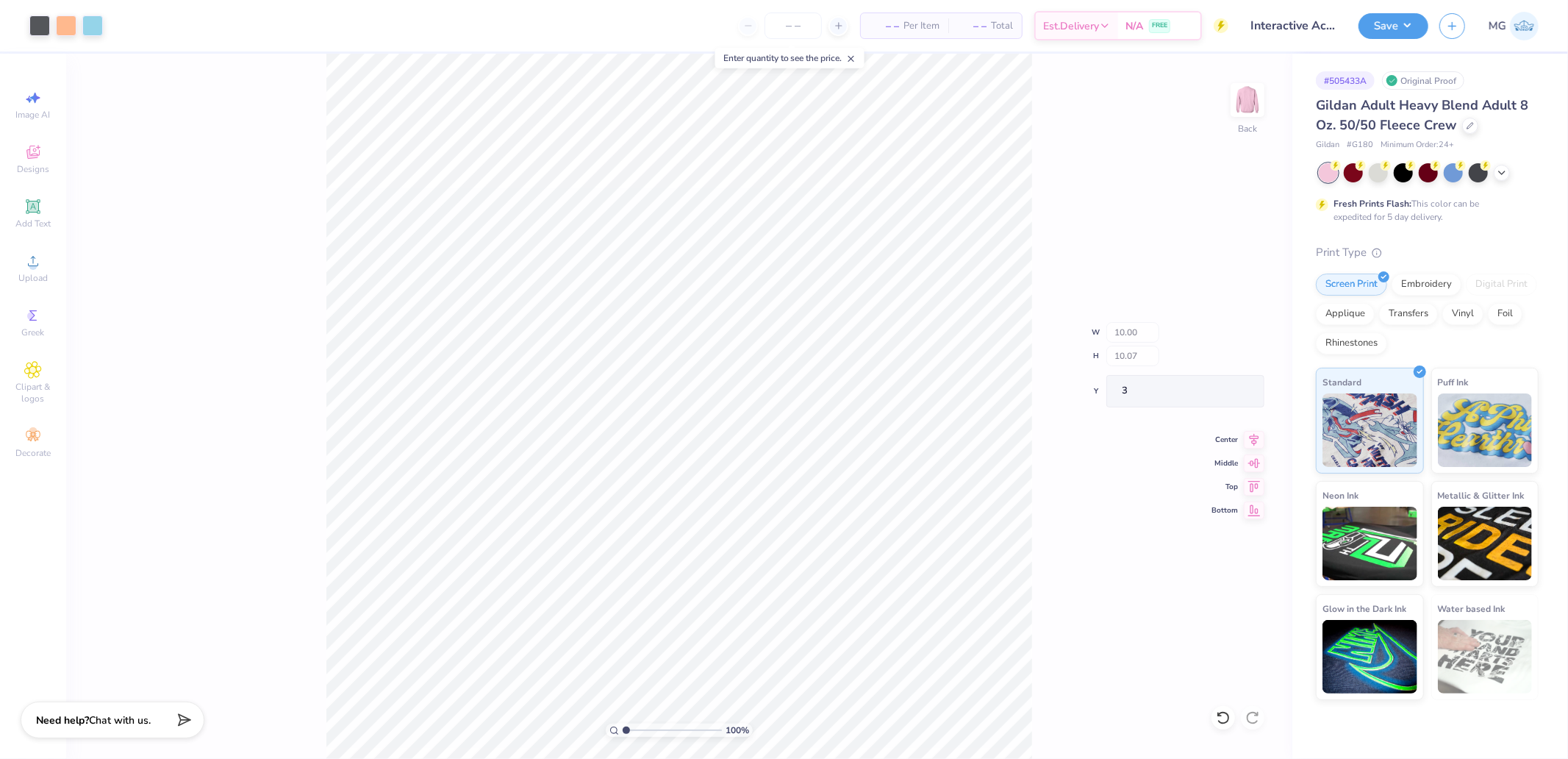 type on "3.00" 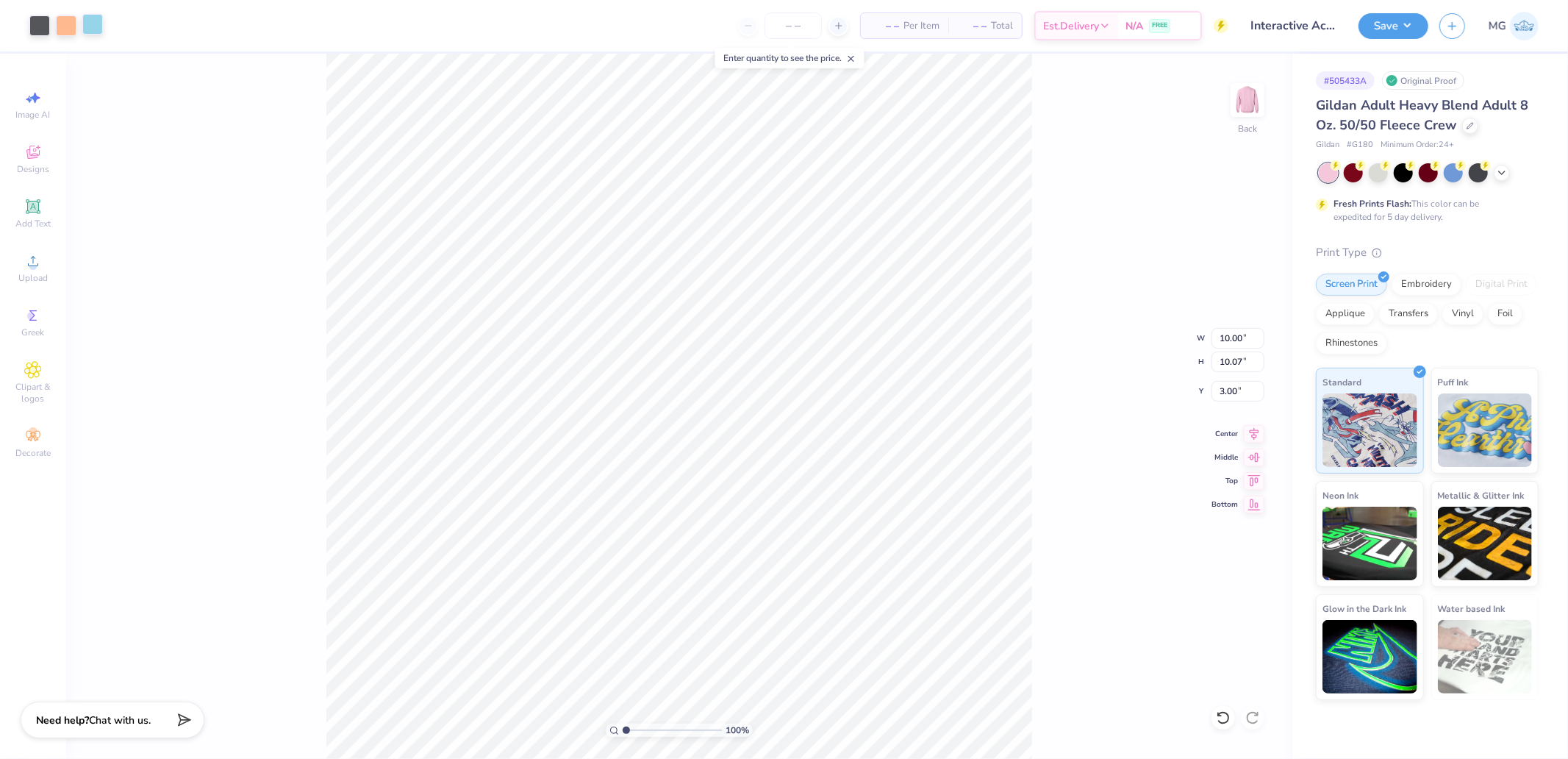 click at bounding box center (93, 24) 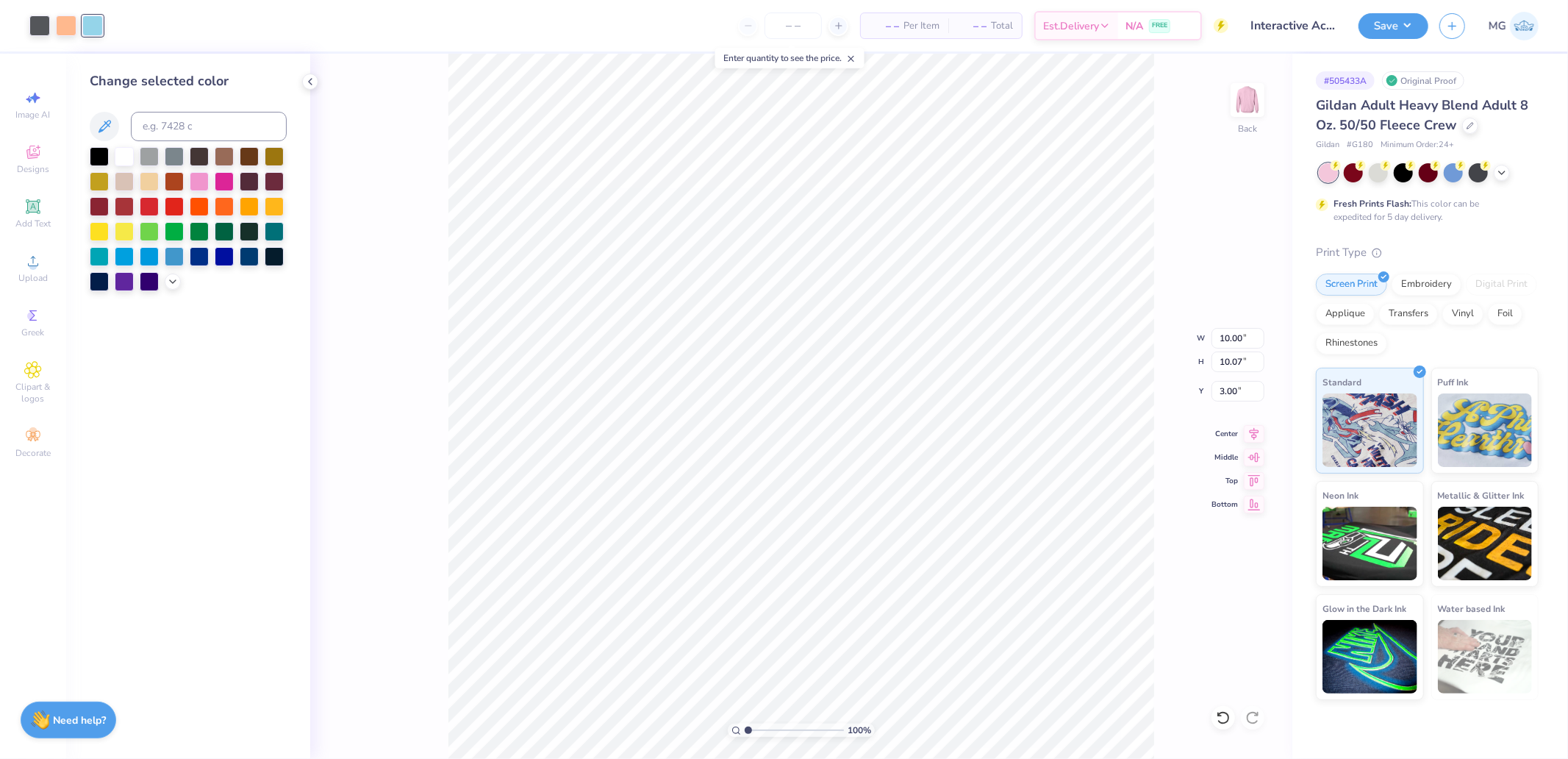 click at bounding box center (188, 219) 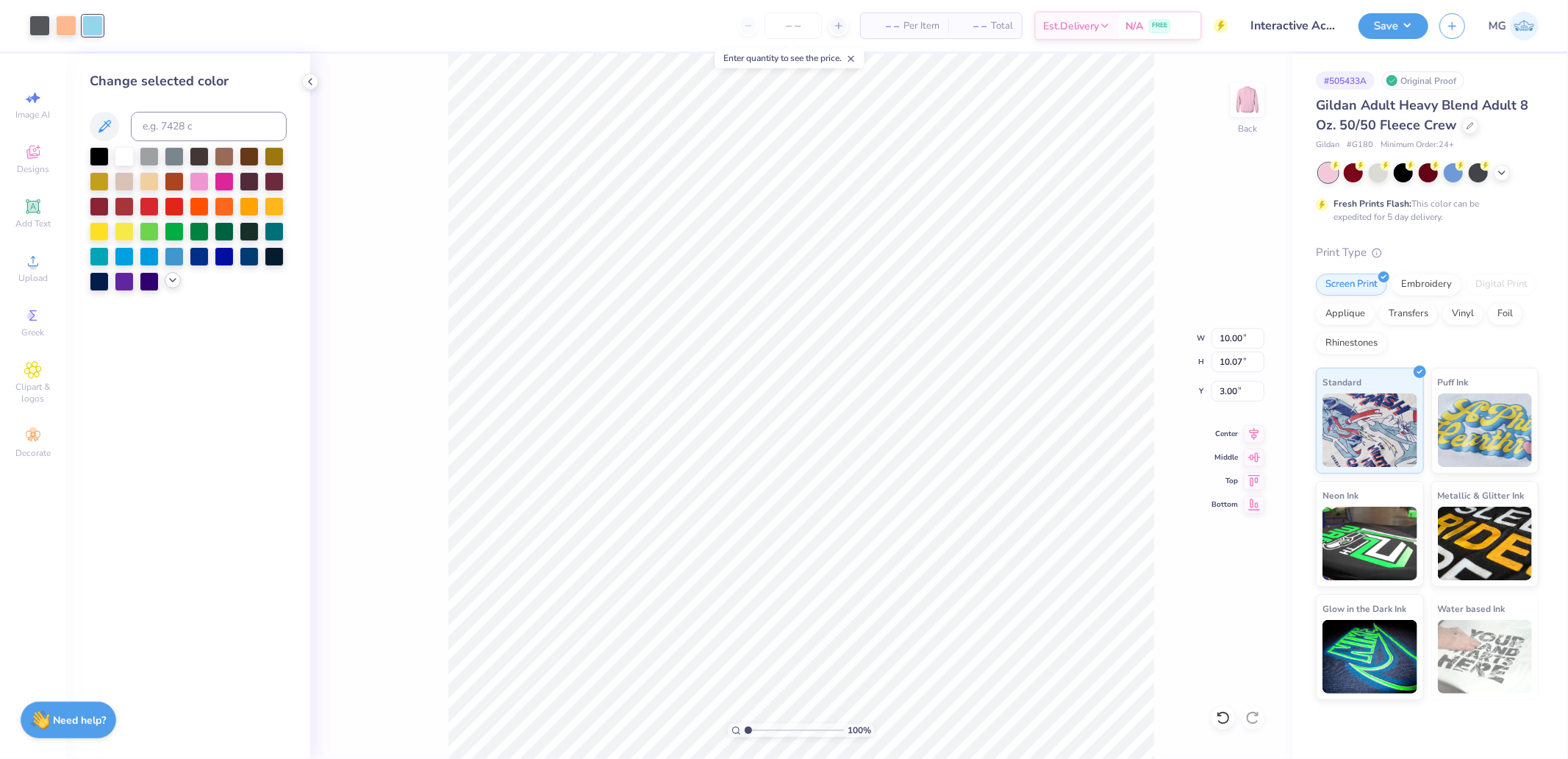 click 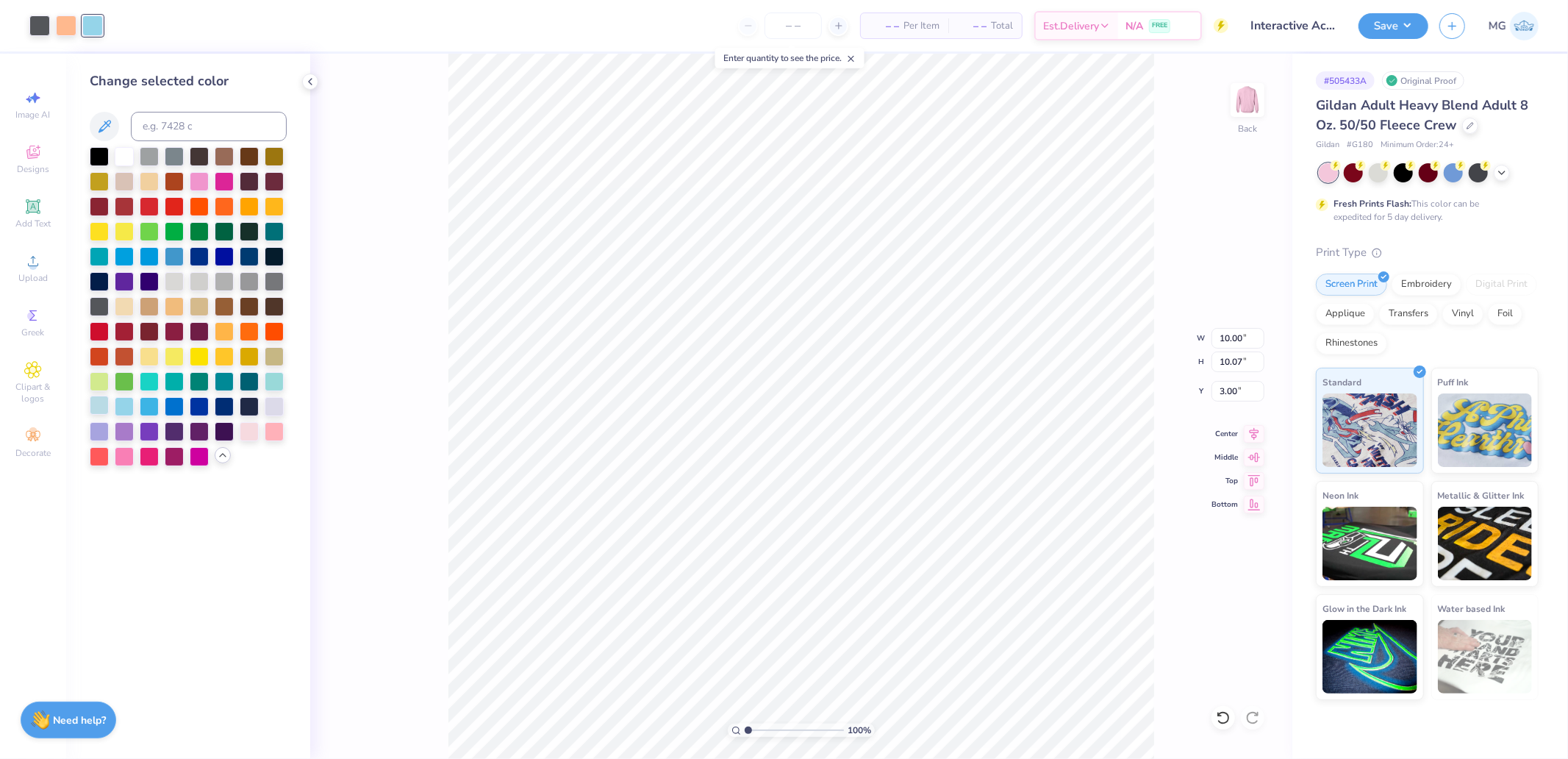click at bounding box center (99, 405) 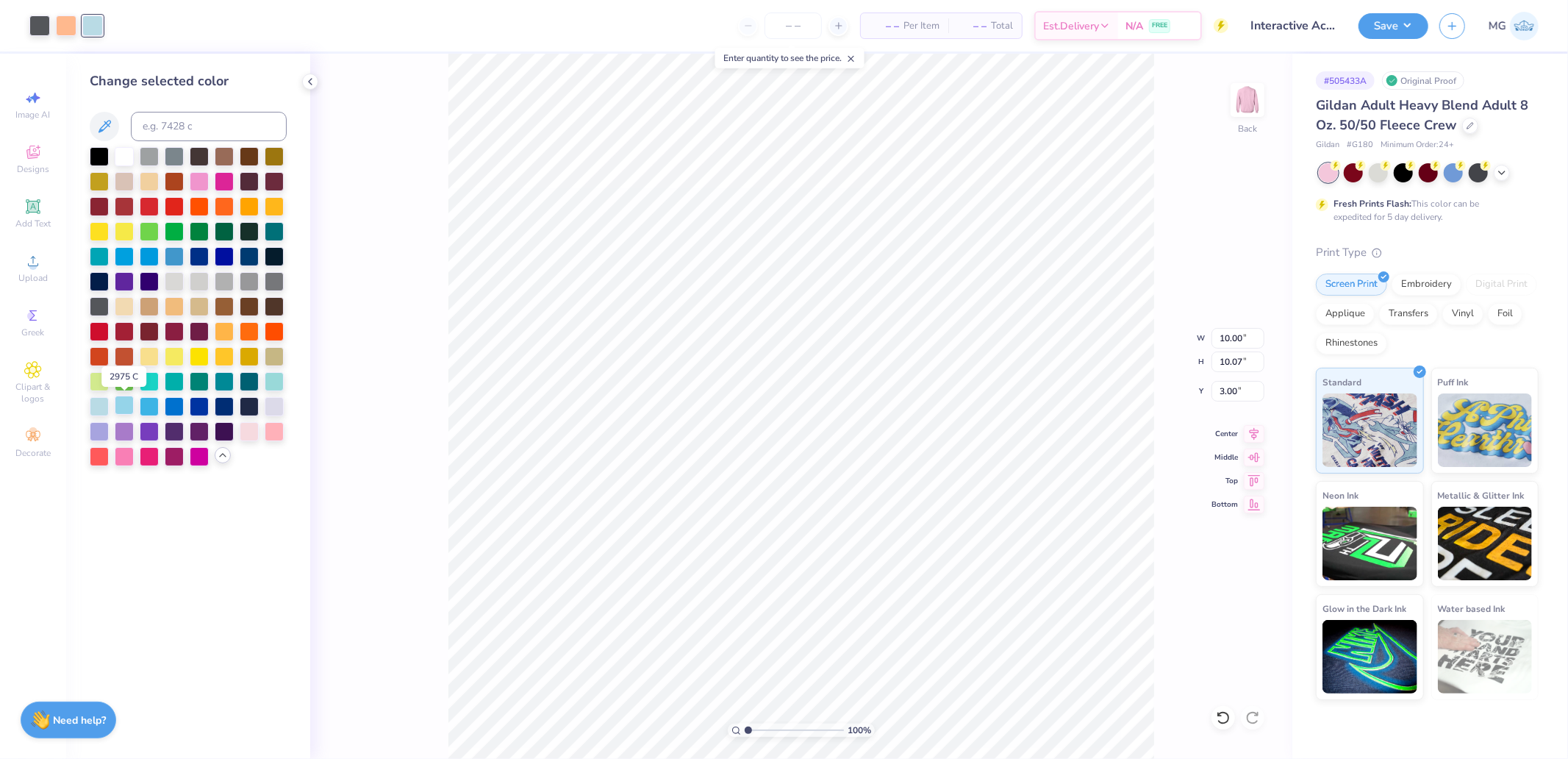 click at bounding box center [124, 405] 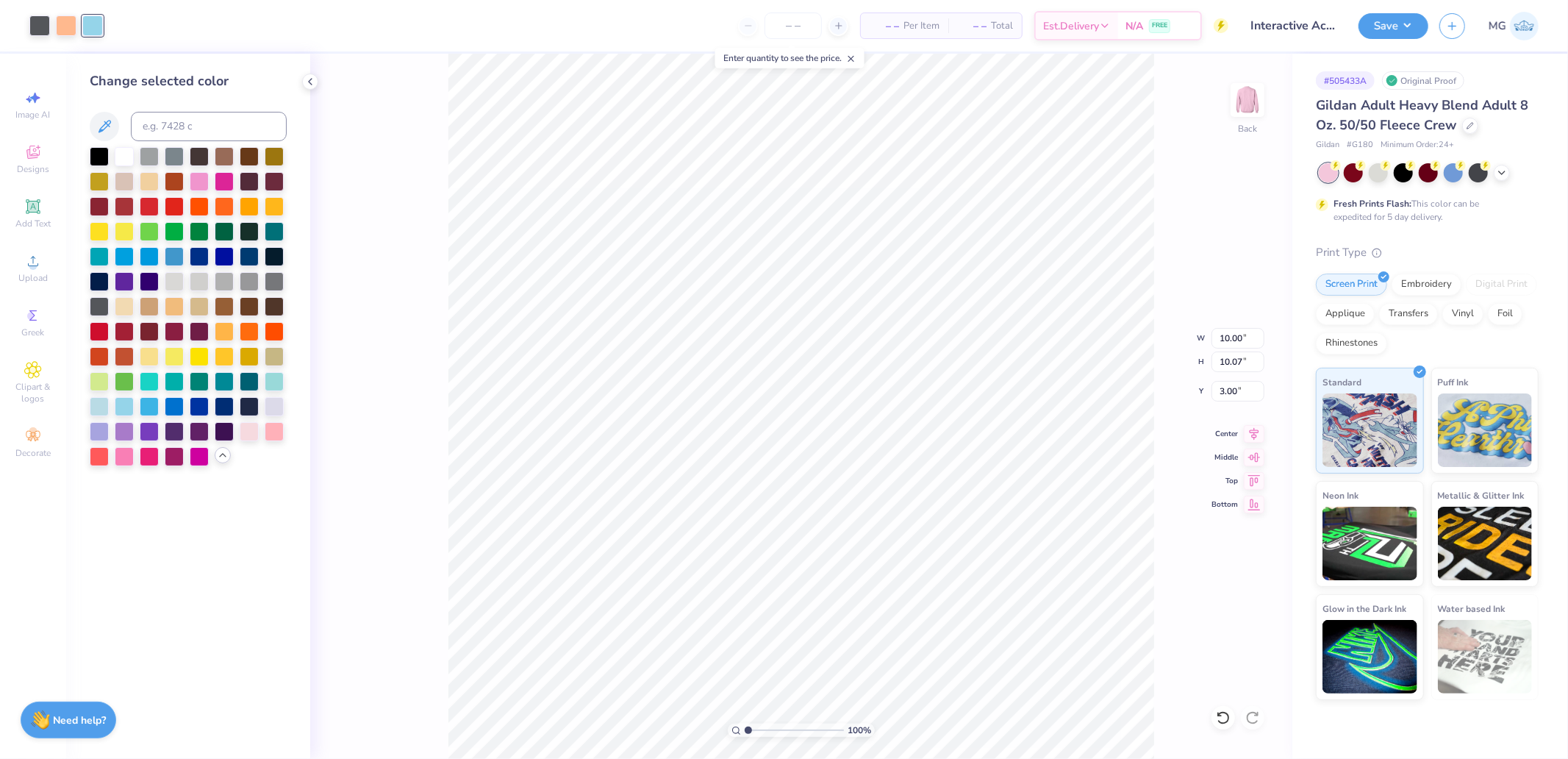 click at bounding box center (223, 455) 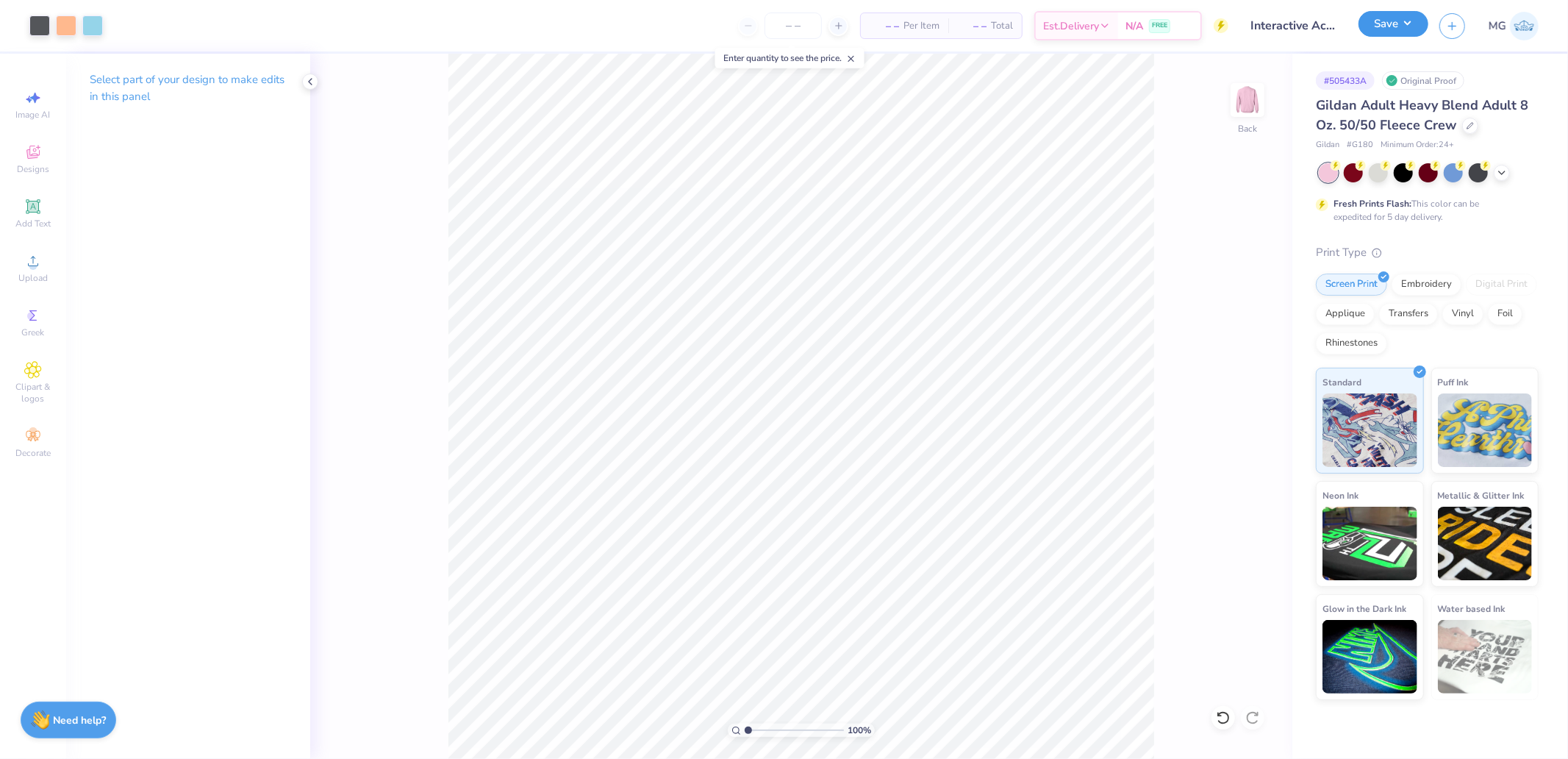 click on "Save" at bounding box center (1393, 24) 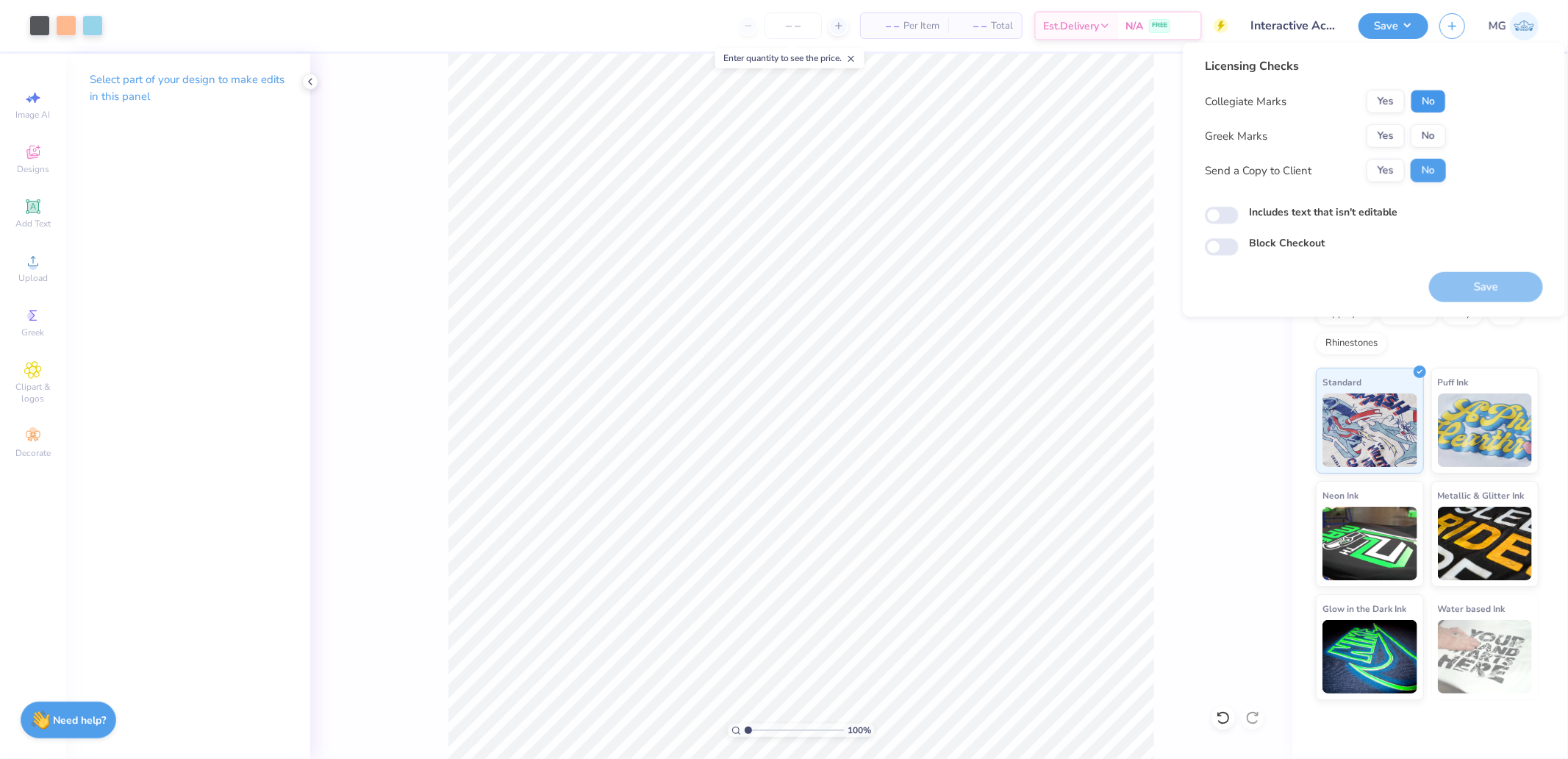 click on "No" at bounding box center (1428, 101) 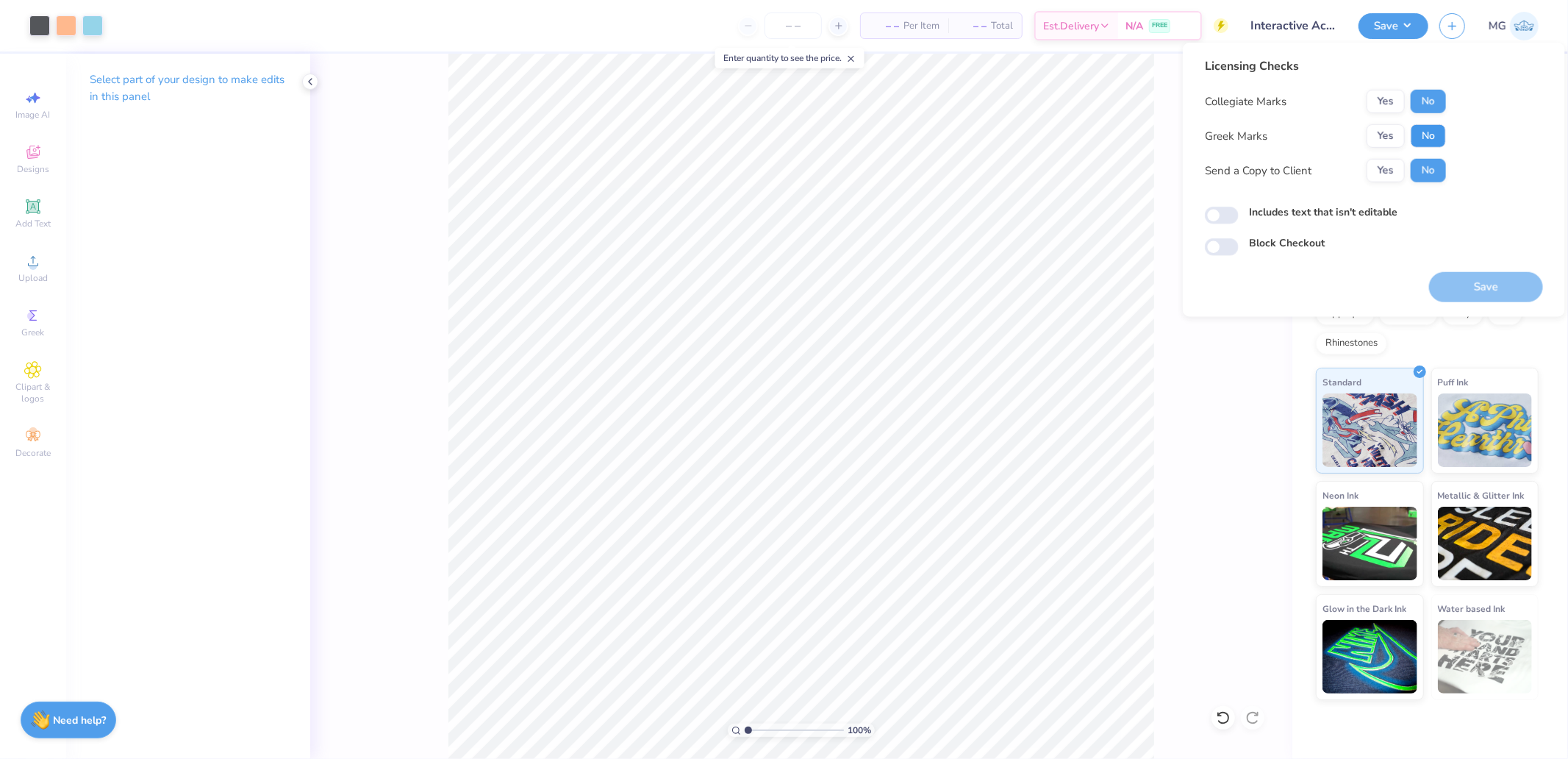 click on "No" at bounding box center (1428, 136) 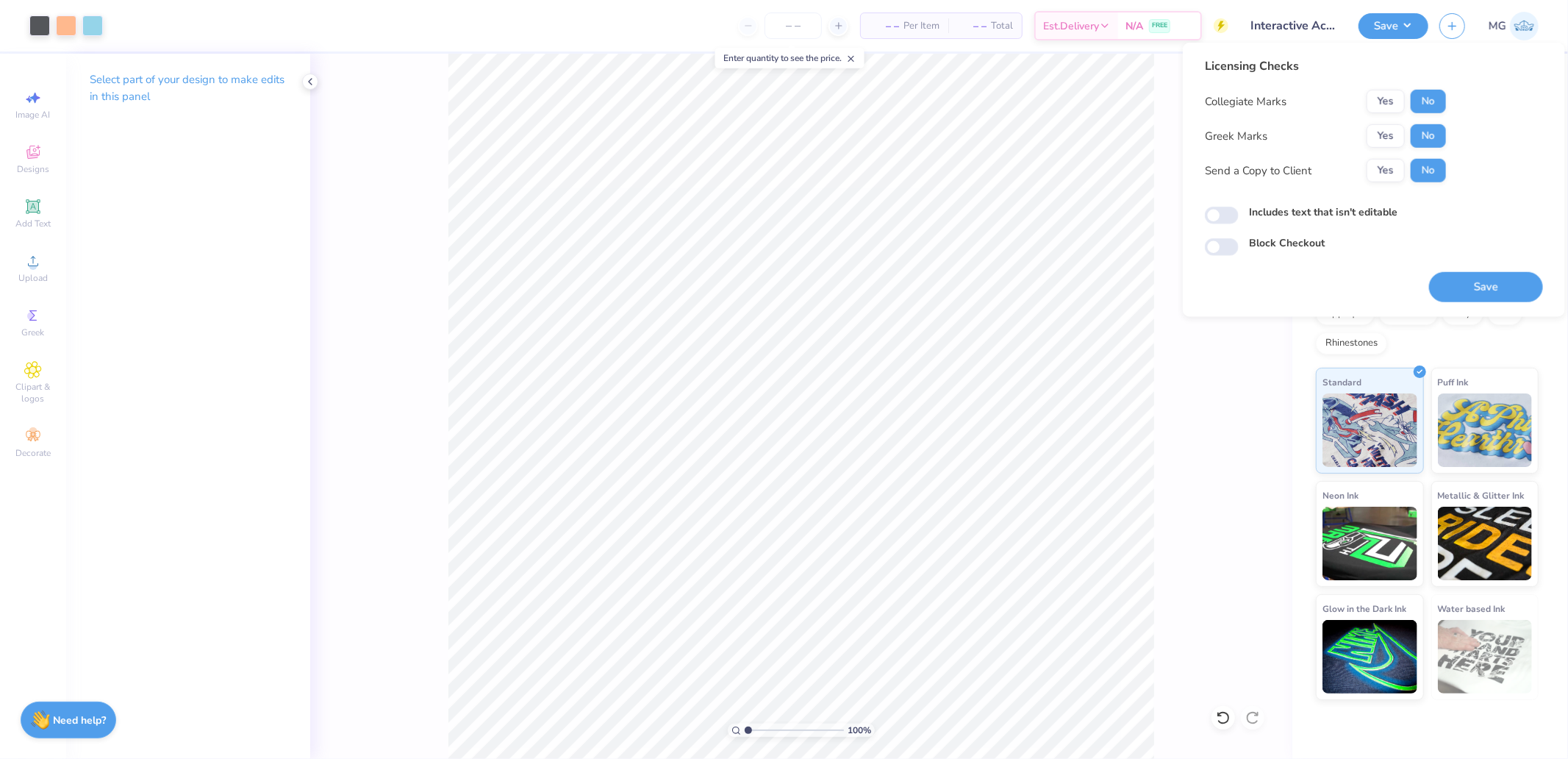click on "Save" at bounding box center (1486, 278) 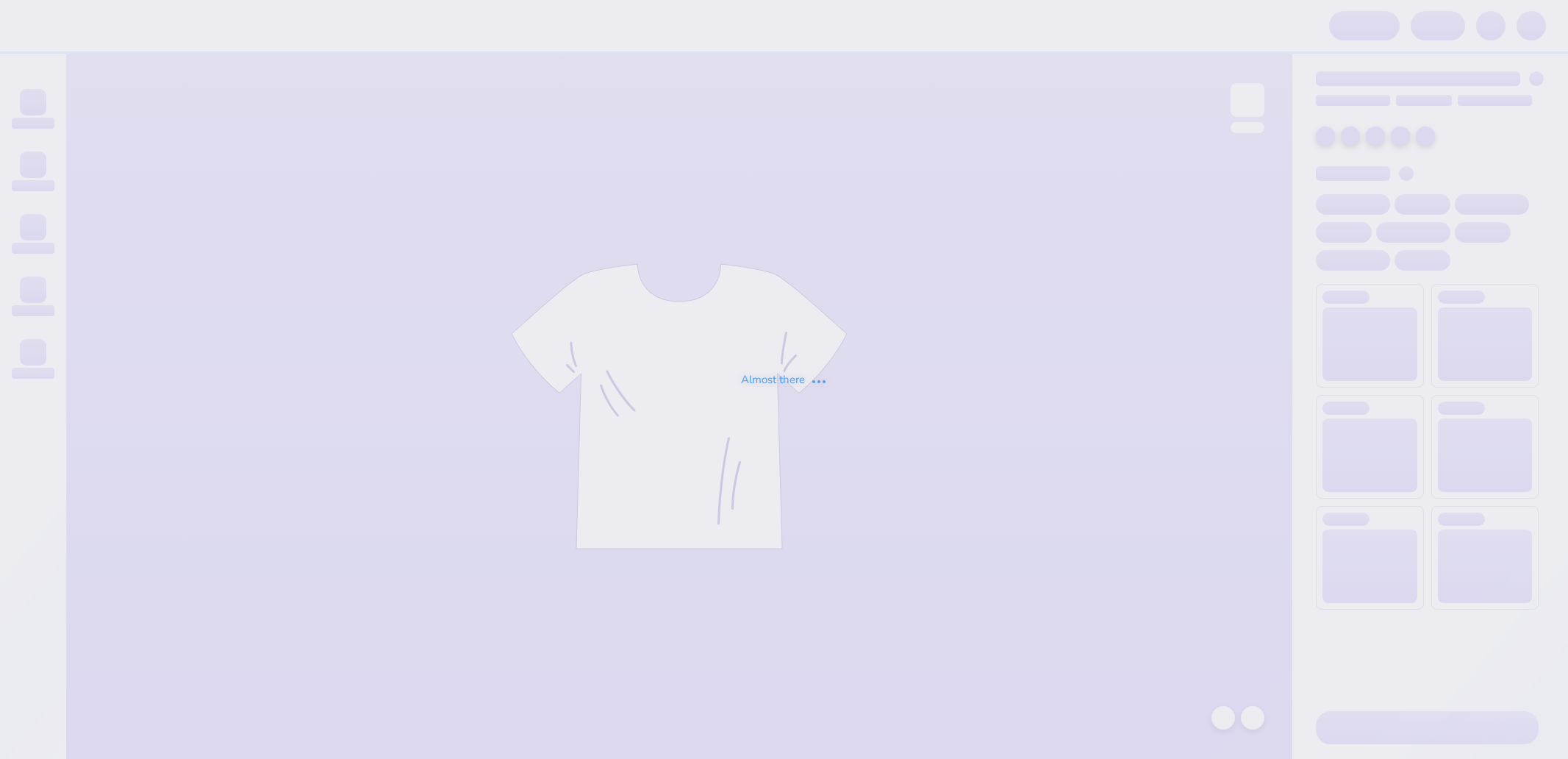 scroll, scrollTop: 0, scrollLeft: 0, axis: both 